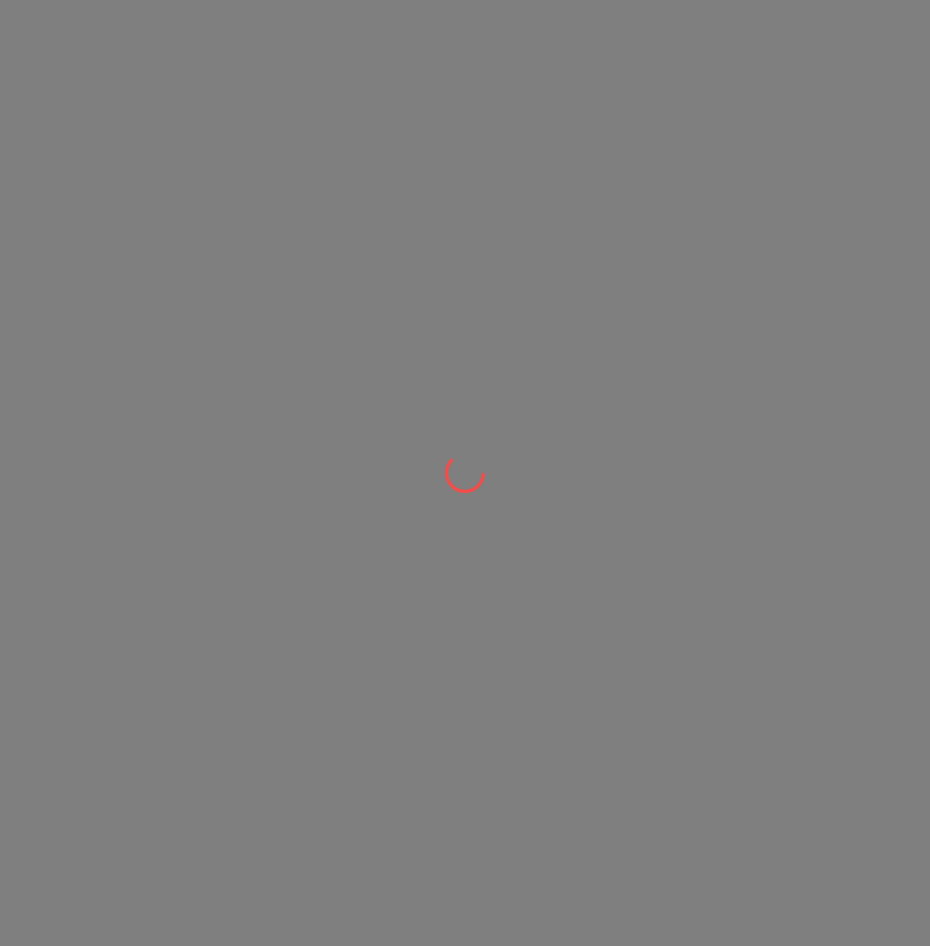 scroll, scrollTop: 0, scrollLeft: 0, axis: both 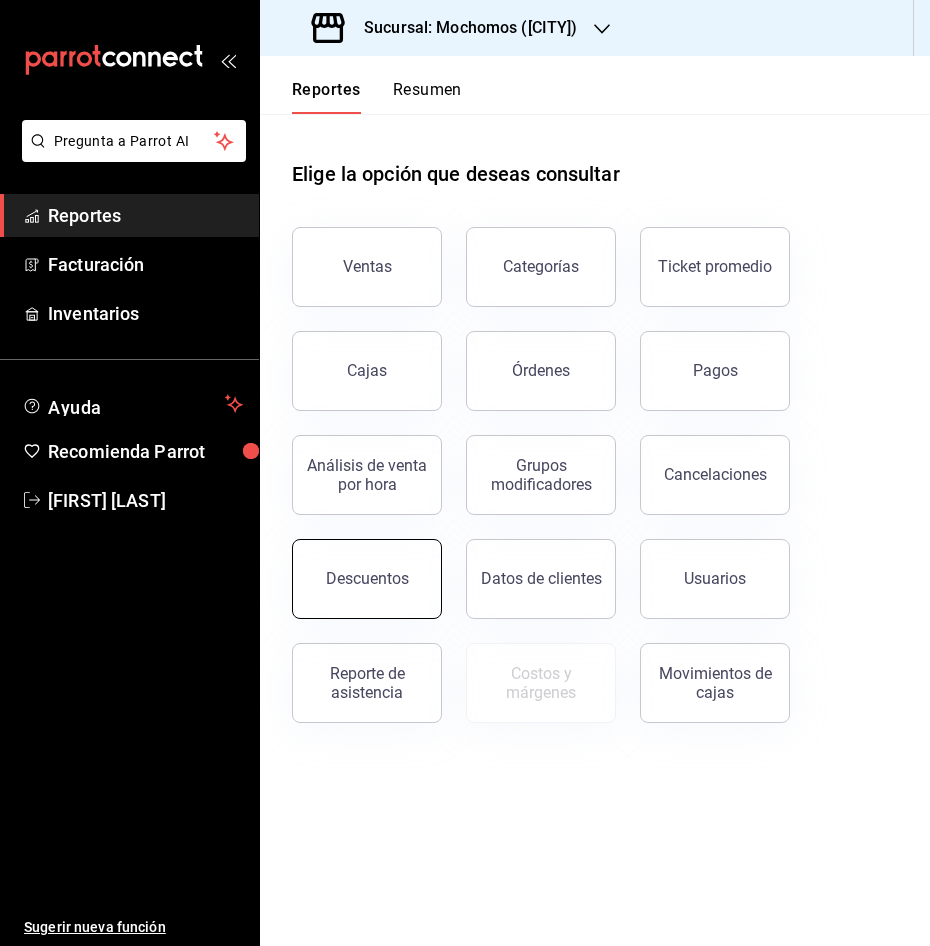 click on "Descuentos" at bounding box center (367, 579) 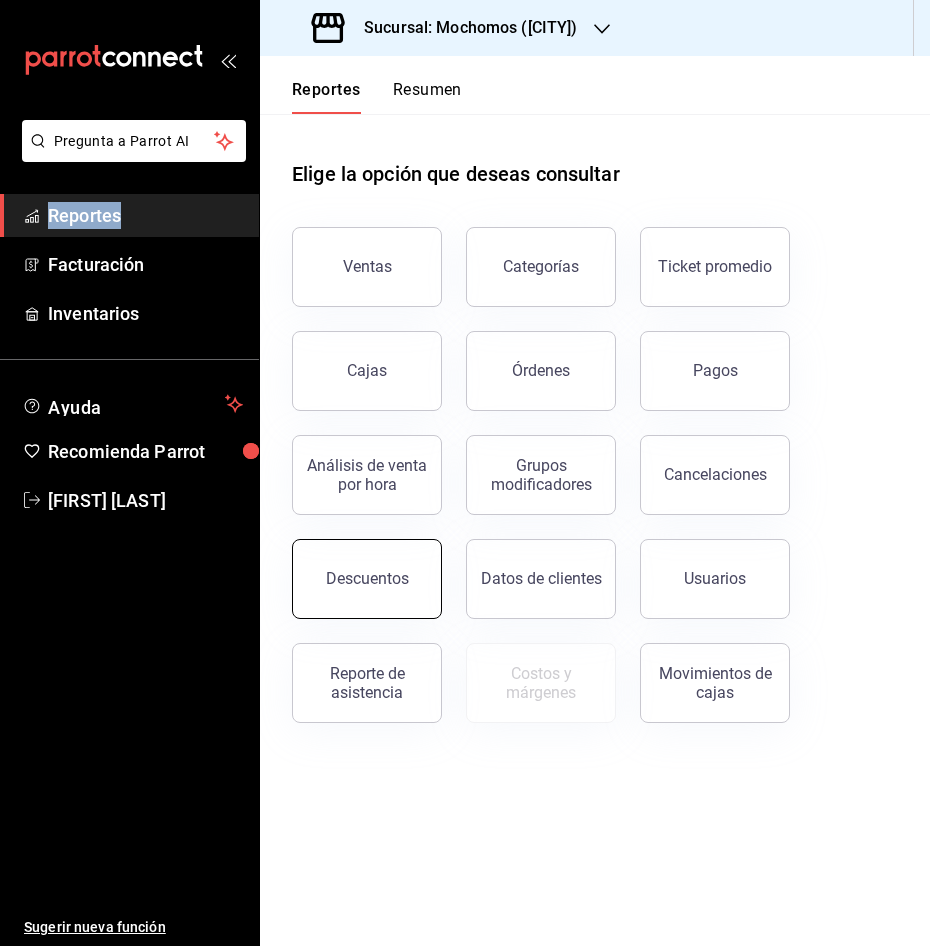 click on "Pregunta a Parrot AI Reportes   Facturación   Inventarios   Ayuda Recomienda Parrot   [FIRST] [LAST]   Sugerir nueva función   Sucursal: Mochomos ([CITY]) Reportes Resumen Elige la opción que deseas consultar Ventas Categorías Ticket promedio Cajas Órdenes Pagos Análisis de venta por hora Grupos modificadores Cancelaciones Descuentos Datos de clientes Usuarios Reporte de asistencia Costos y márgenes Movimientos de cajas Pregunta a Parrot AI Reportes   Facturación   Inventarios   Ayuda Recomienda Parrot   [FIRST] [LAST]   Sugerir nueva función   GANA 1 MES GRATIS EN TU SUSCRIPCIÓN AQUÍ ¿Recuerdas cómo empezó tu restaurante?
Hoy puedes ayudar a un colega a tener el mismo cambio que tú viviste.
Recomienda Parrot directamente desde tu Portal Administrador.
Es fácil y rápido.
🎁 Por cada restaurante que se una, ganas 1 mes gratis. Visitar centro de ayuda ([PHONE]) [EMAIL] Visitar centro de ayuda ([PHONE]) [EMAIL]" at bounding box center [465, 473] 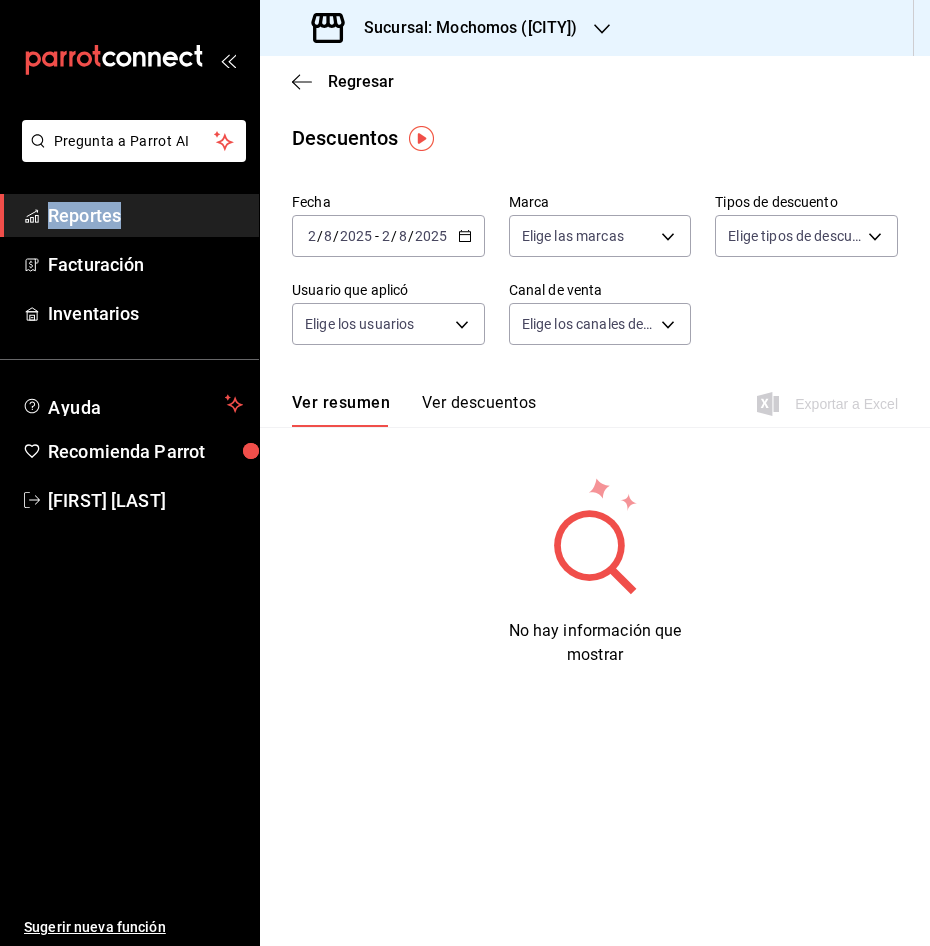 click 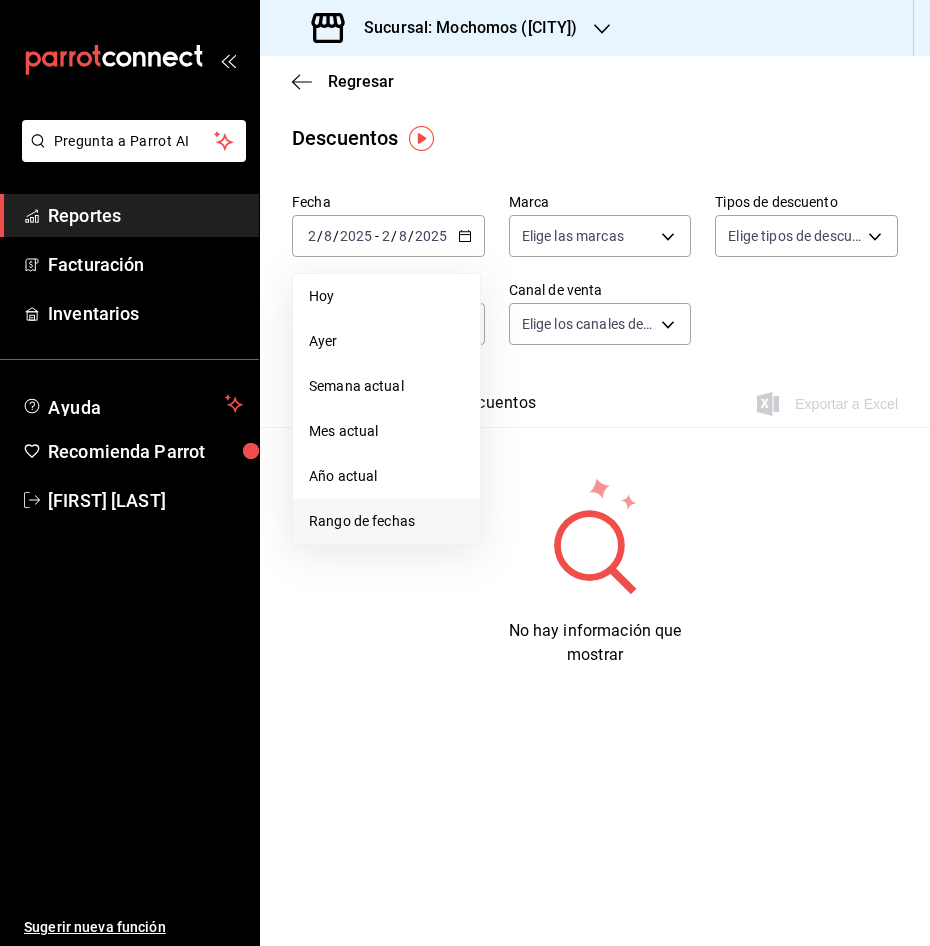 click on "Rango de fechas" at bounding box center [386, 521] 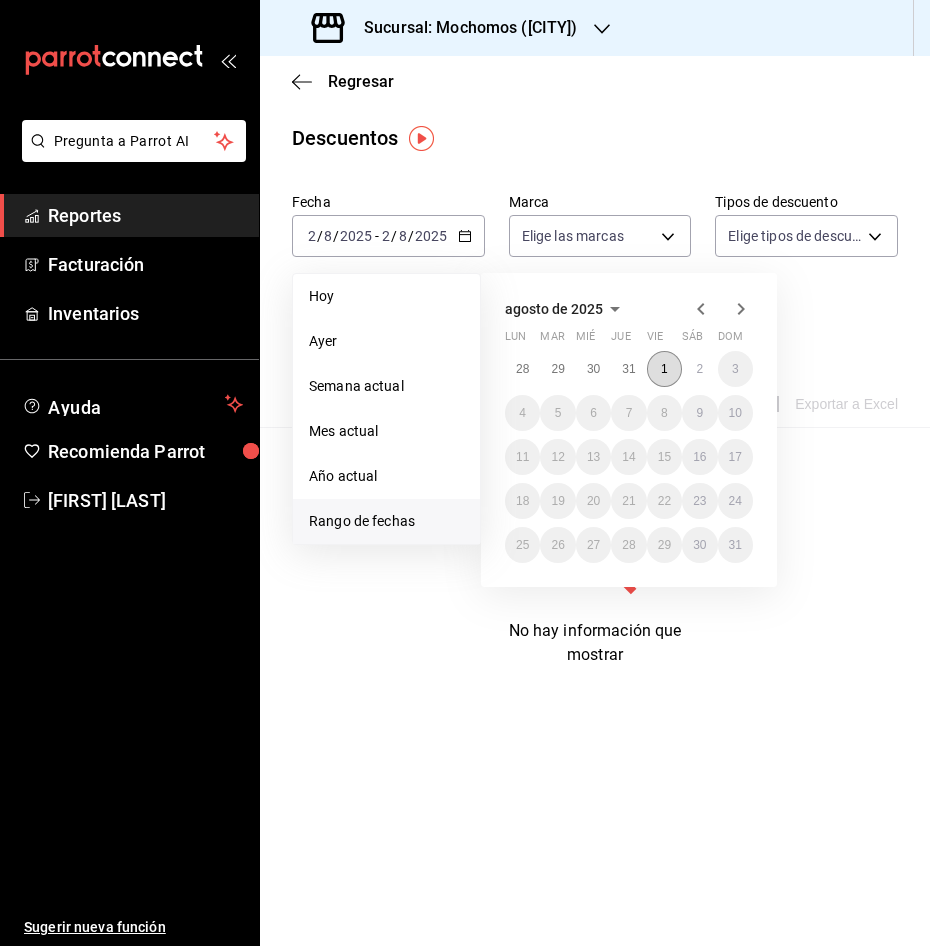 click on "1" at bounding box center (664, 369) 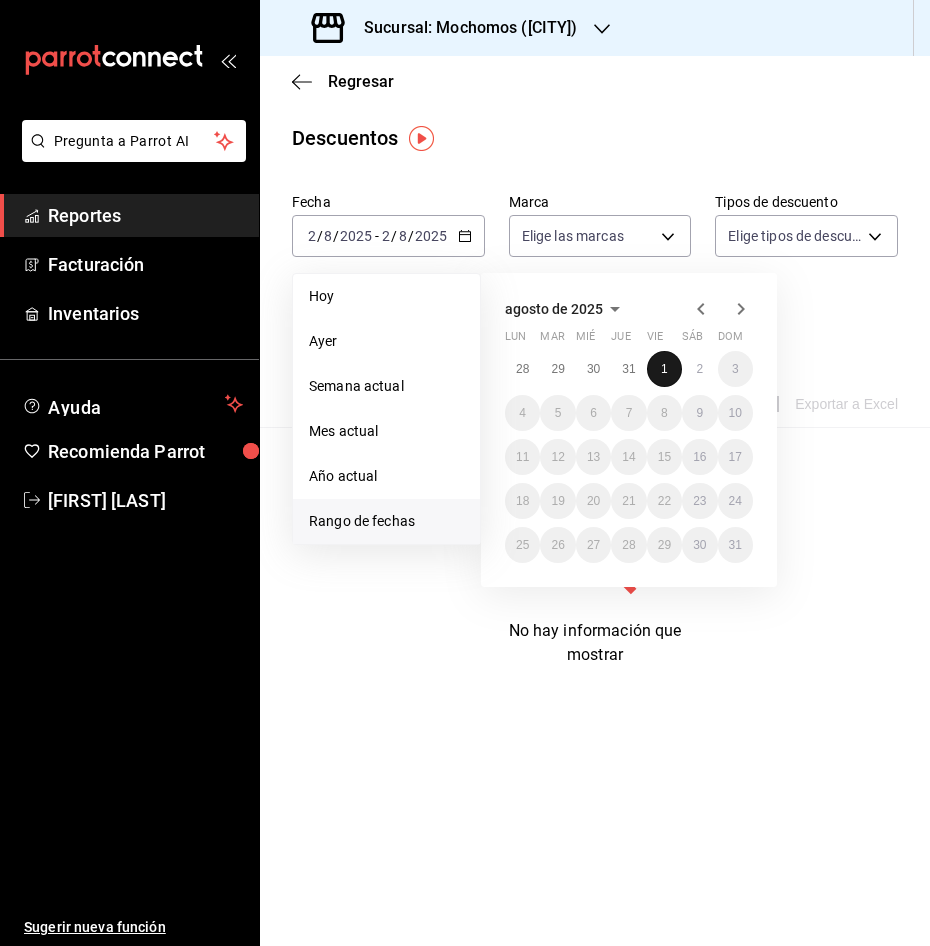 click on "1" at bounding box center (664, 369) 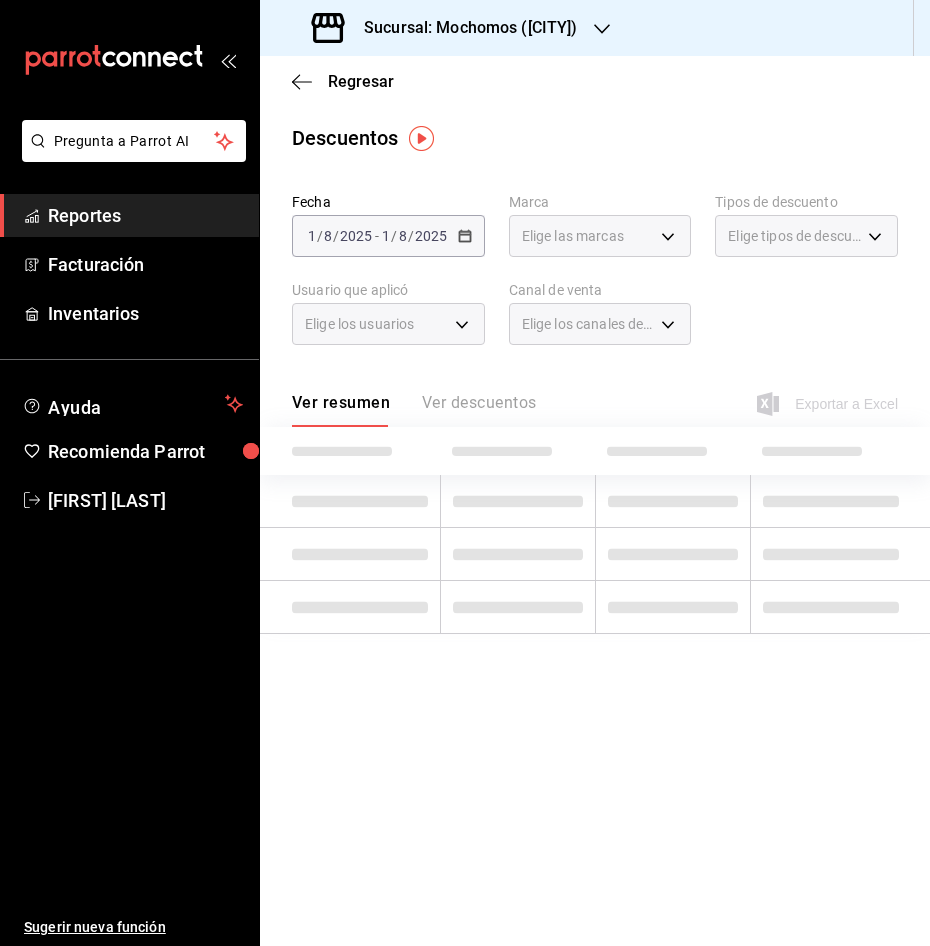 click on "Fecha 2025-08-01 1 / 8 / 2025 - 2025-08-01 1 / 8 / 2025 Marca Elige las marcas Tipos de descuento Elige tipos de descuento Usuario que aplicó Elige los usuarios Canal de venta Elige los canales de venta" at bounding box center [595, 277] 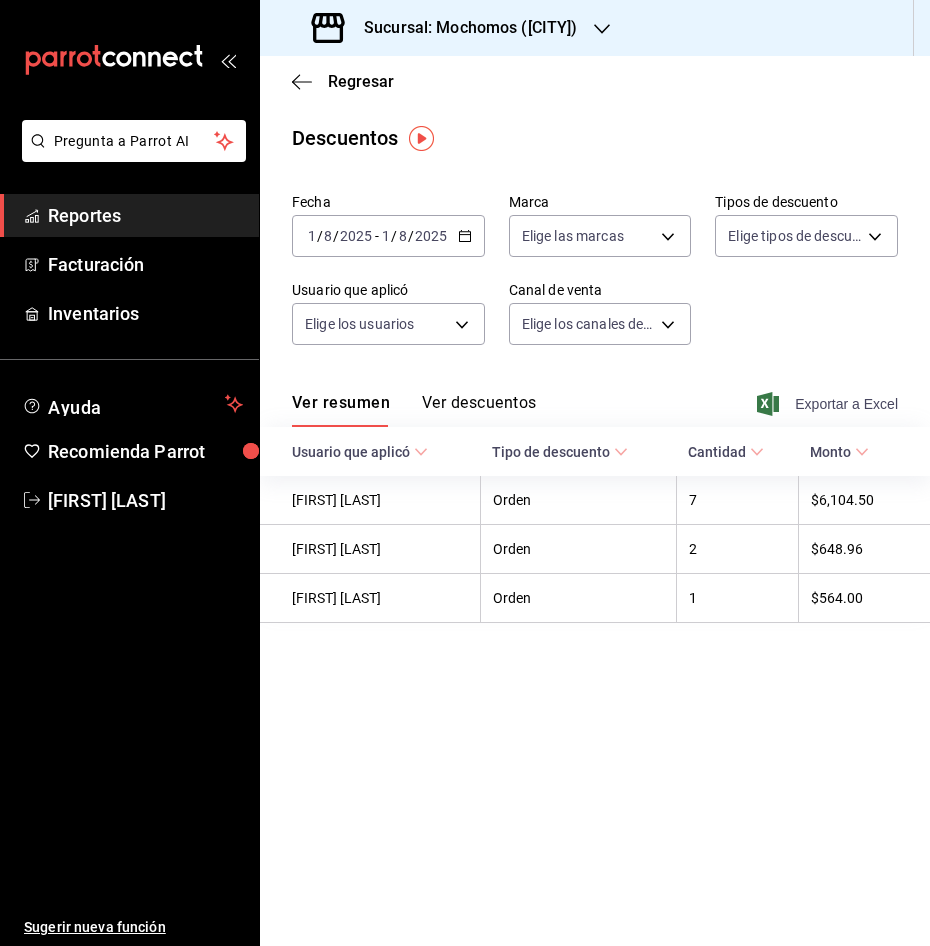 click on "Exportar a Excel" at bounding box center [829, 404] 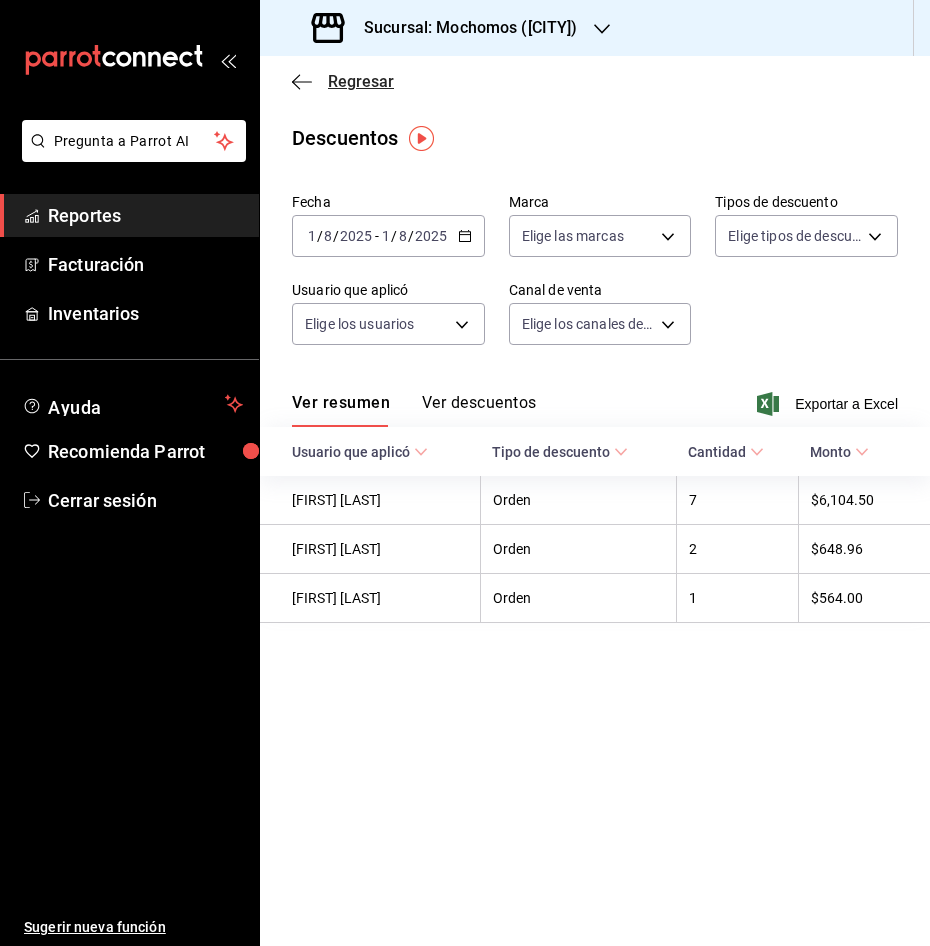 click 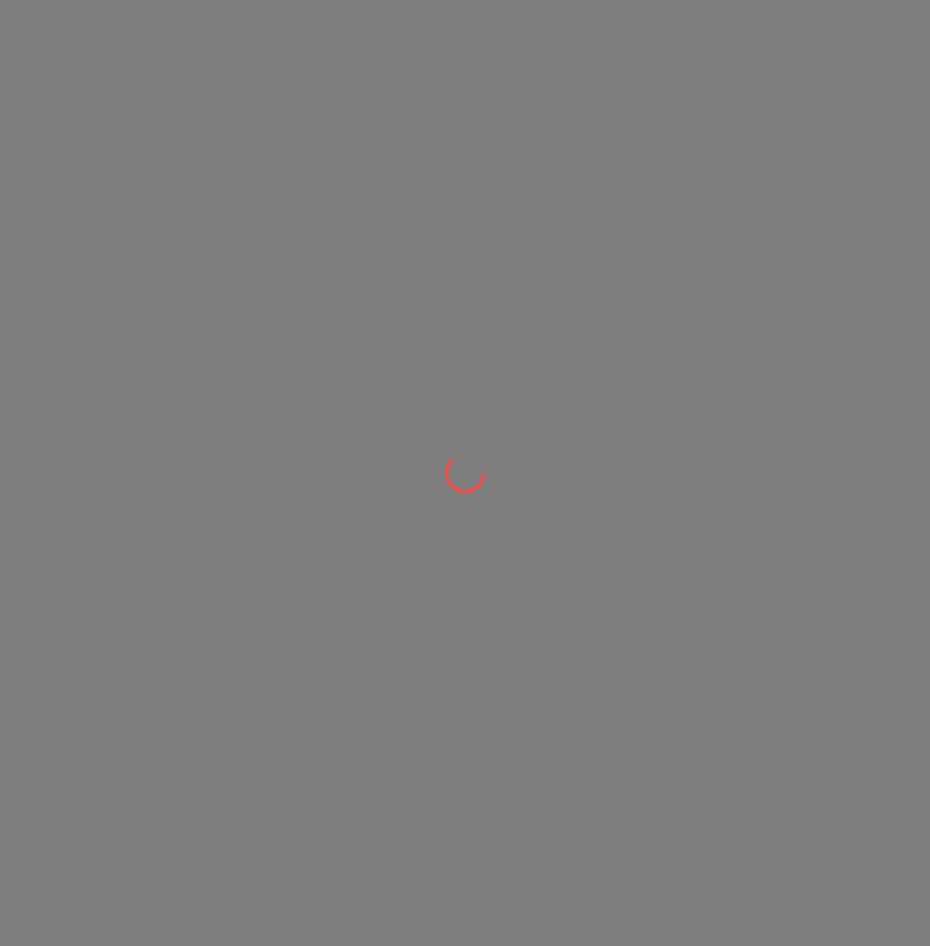 scroll, scrollTop: 0, scrollLeft: 0, axis: both 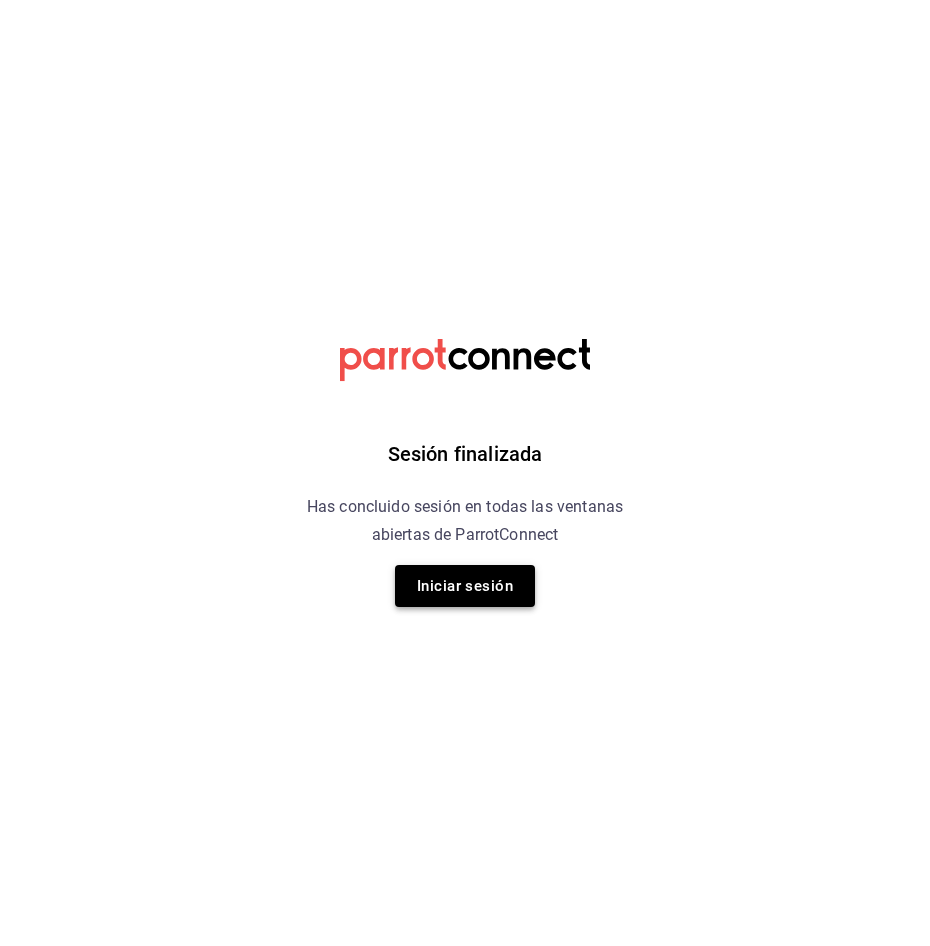 click on "Iniciar sesión" at bounding box center [465, 586] 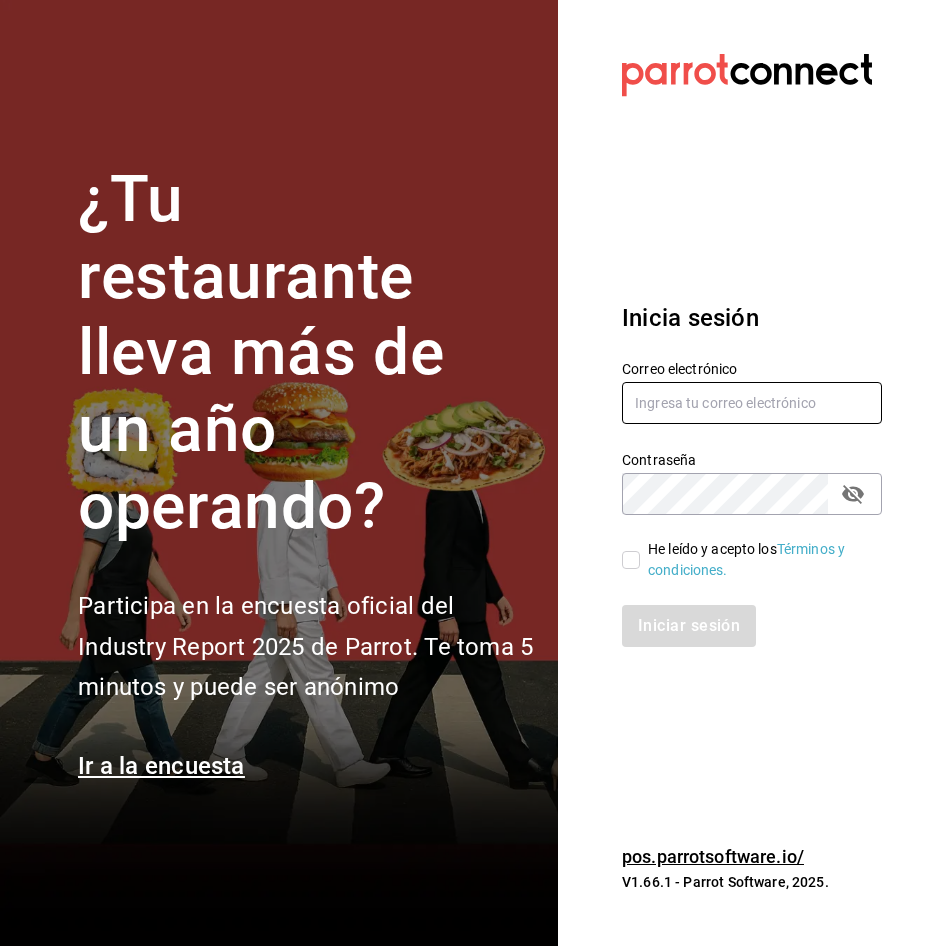 type on "alejandro.cortes@grupocosteno.com" 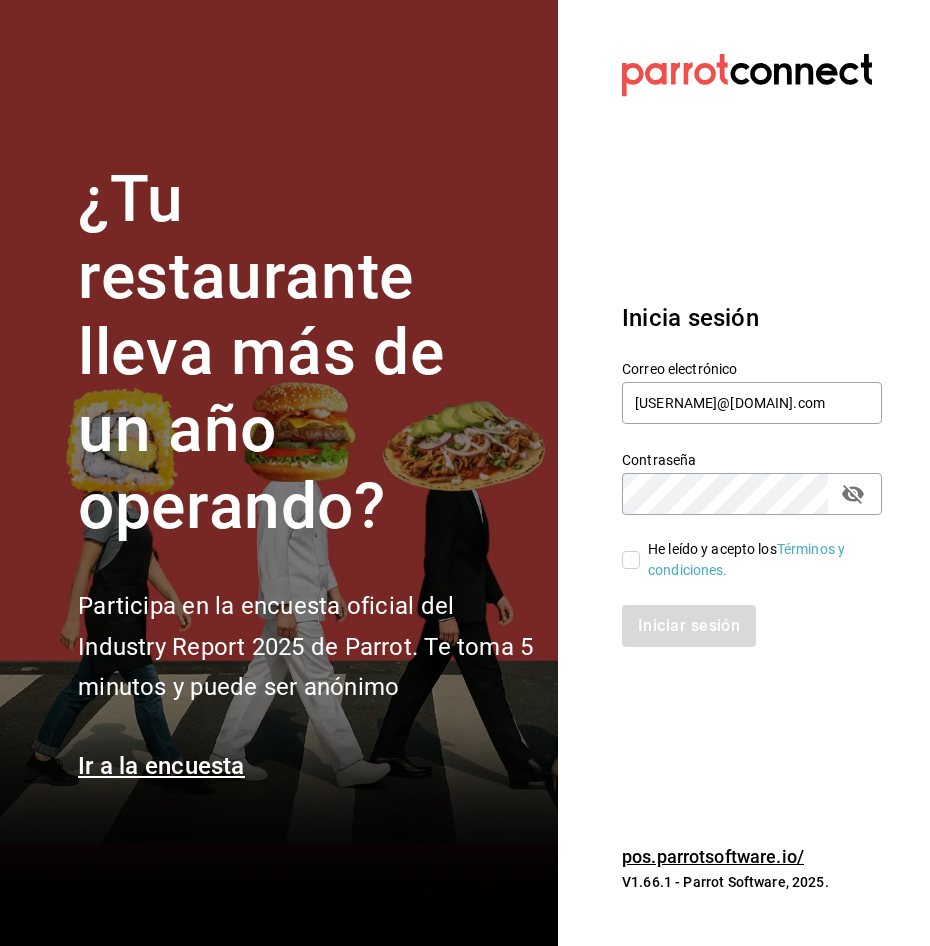 click on "He leído y acepto los  Términos y condiciones." at bounding box center (753, 560) 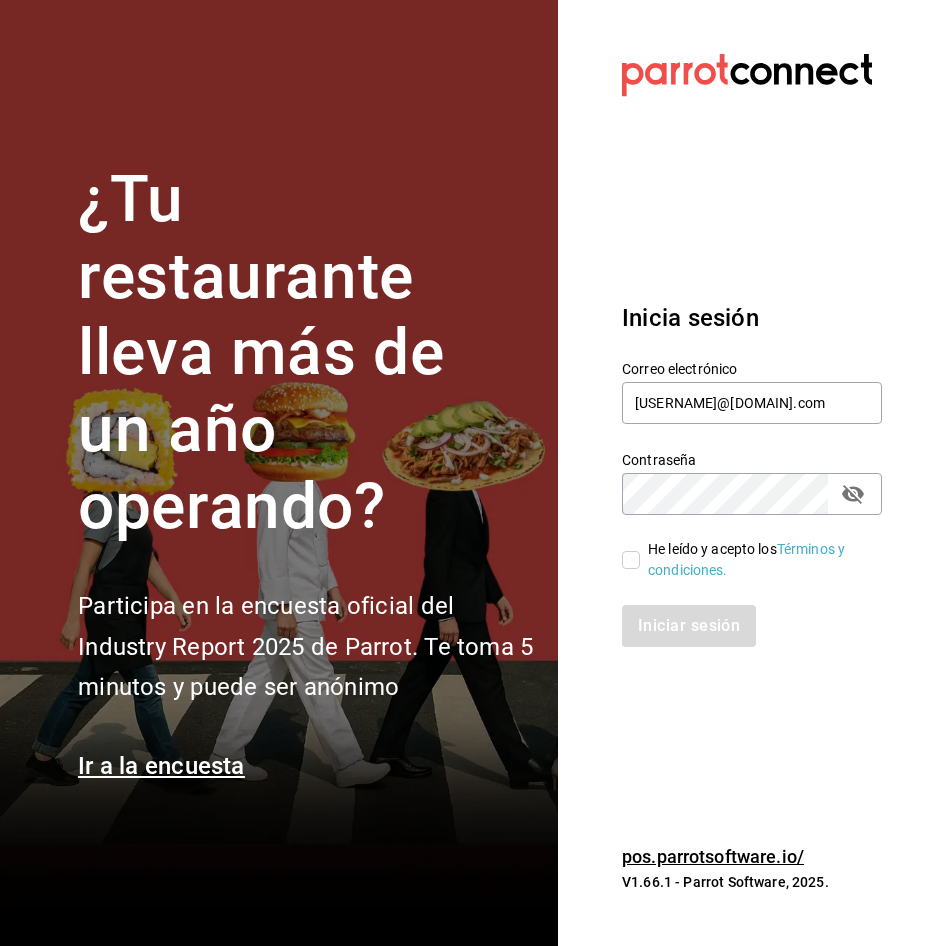checkbox on "true" 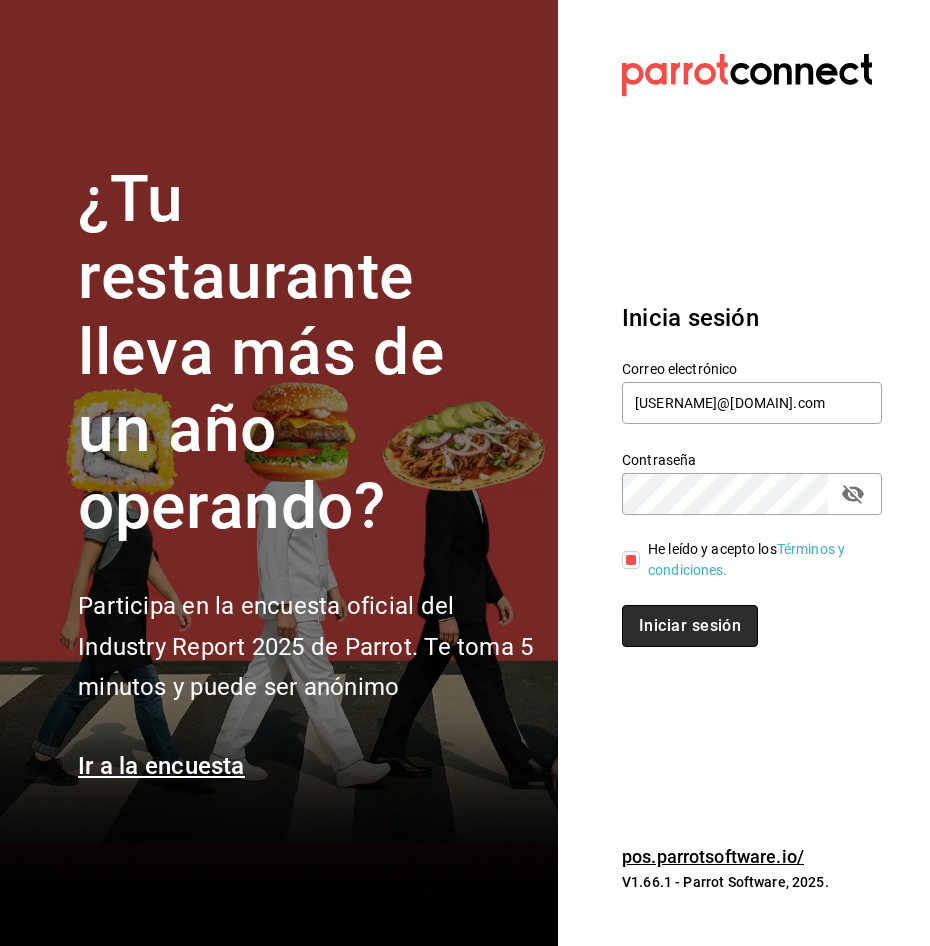 click on "Iniciar sesión" at bounding box center (690, 626) 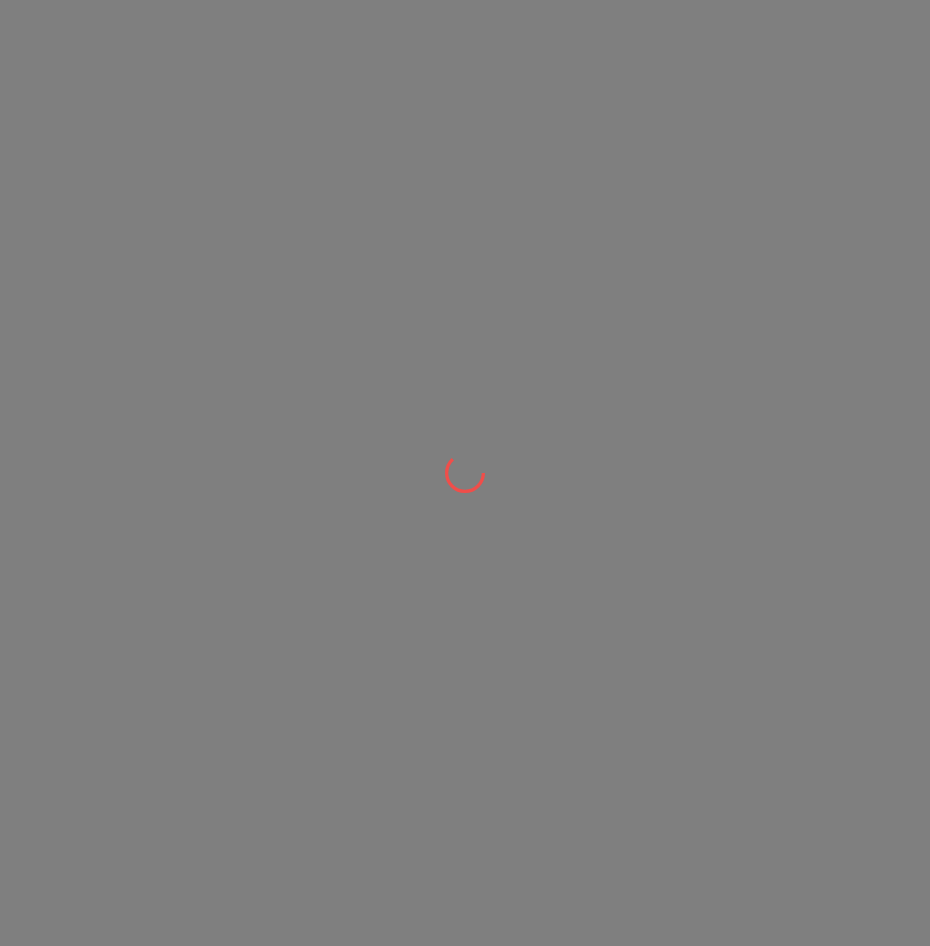 scroll, scrollTop: 0, scrollLeft: 0, axis: both 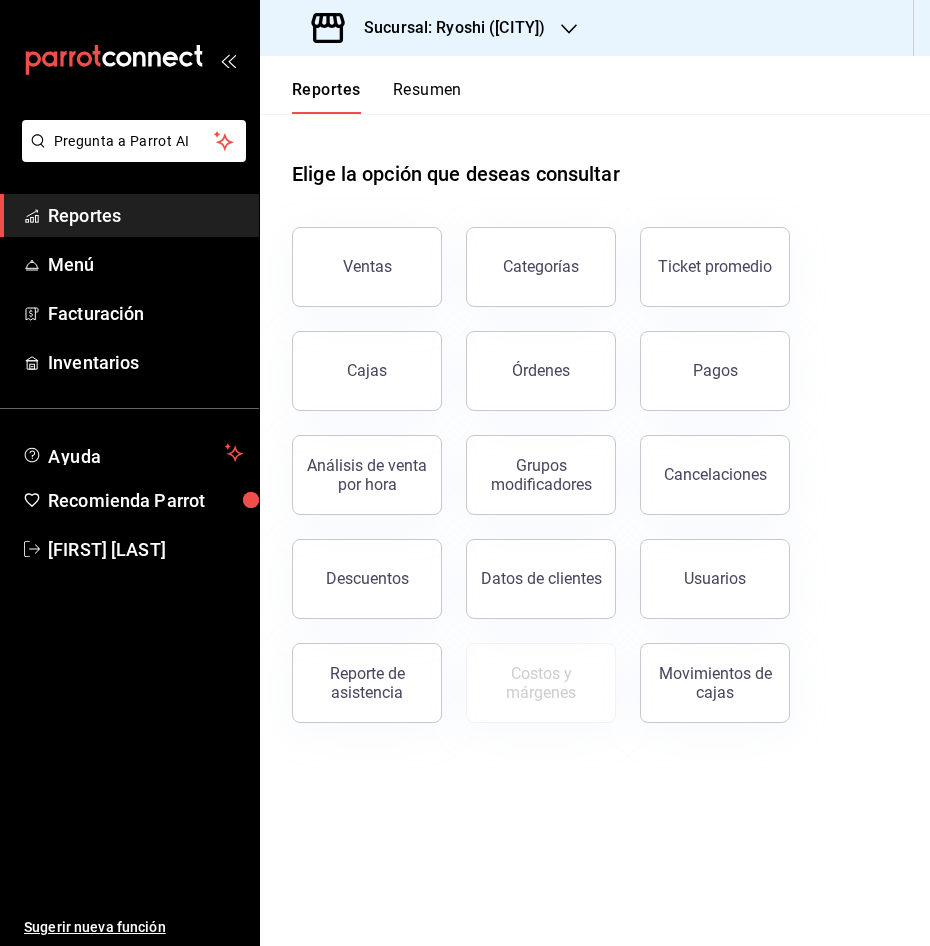 click 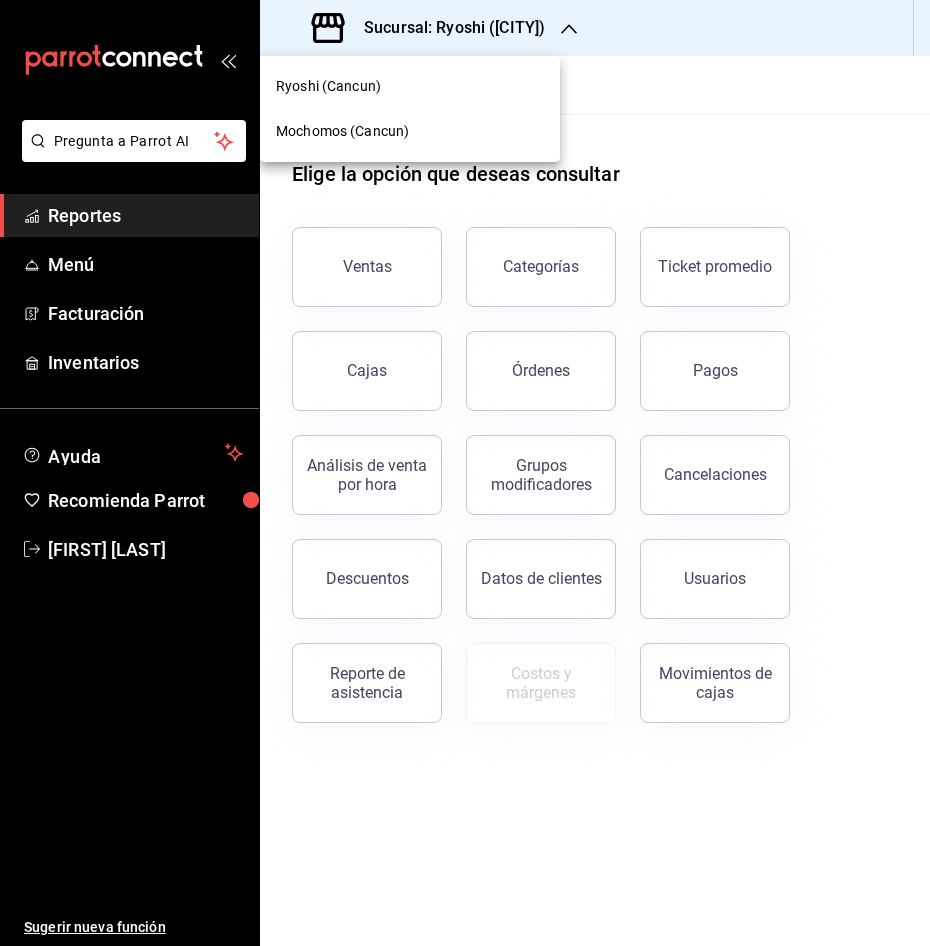 click on "Mochomos (Cancun)" at bounding box center [410, 131] 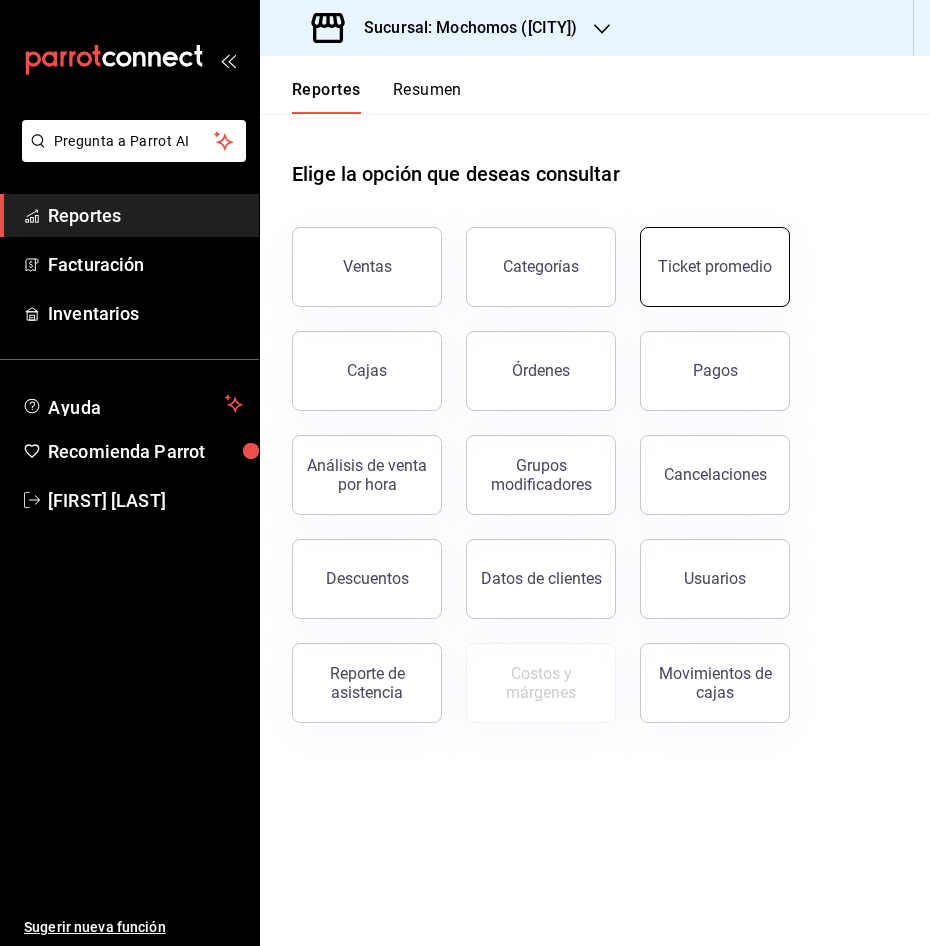 click on "Ticket promedio" at bounding box center [715, 267] 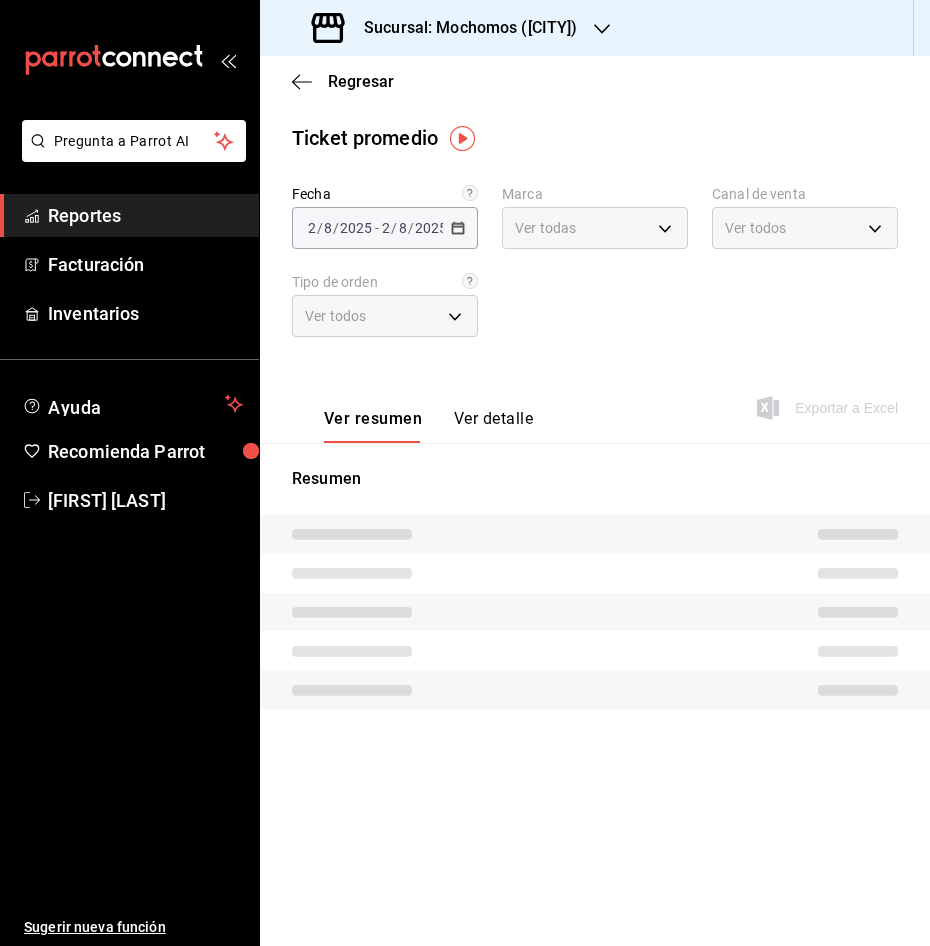 type on "81a909d9-58c5-46d1-b07d-4106a63ec642" 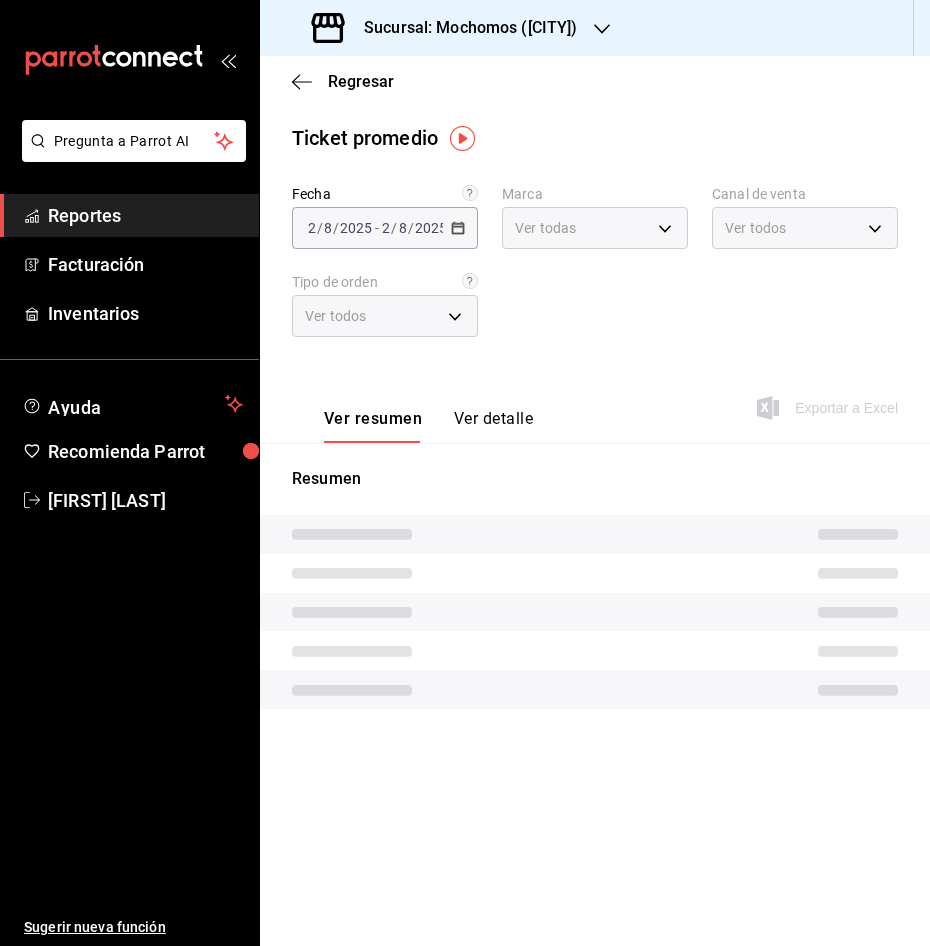 type on "PARROT,UBER_EATS,RAPPI,DIDI_FOOD,ONLINE" 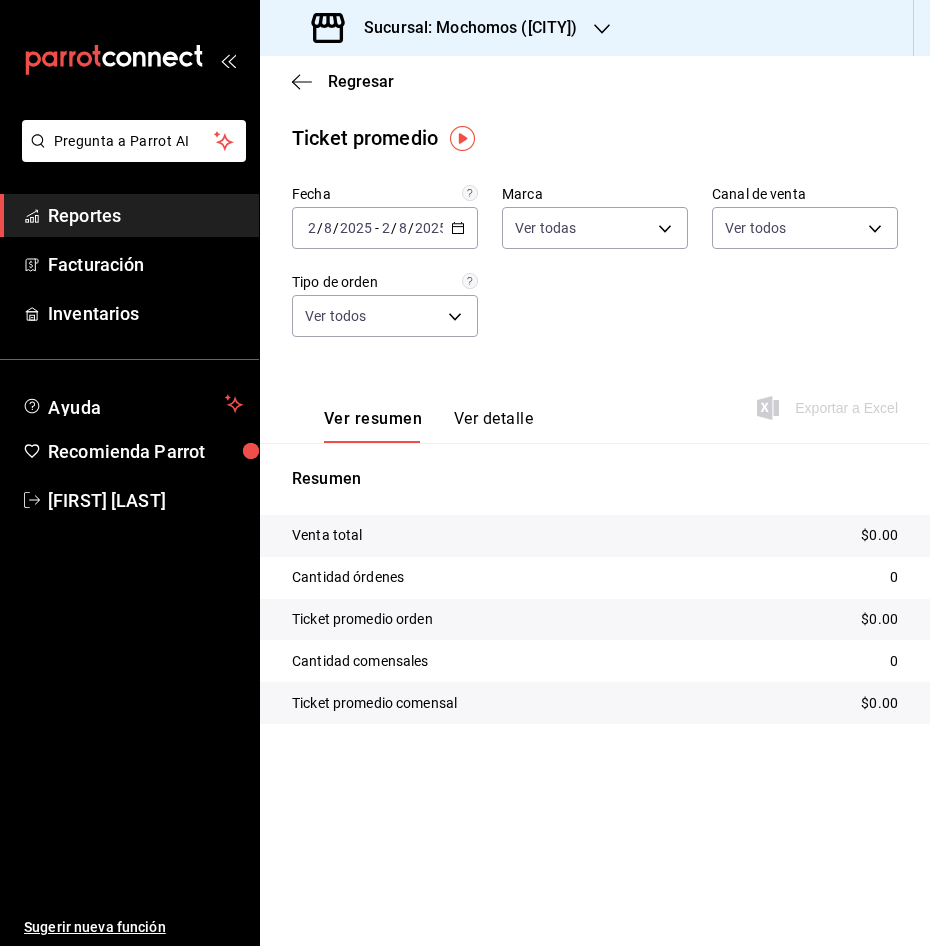 click on "2025-08-02 2 / 8 / 2025 - 2025-08-02 2 / 8 / 2025" at bounding box center (385, 228) 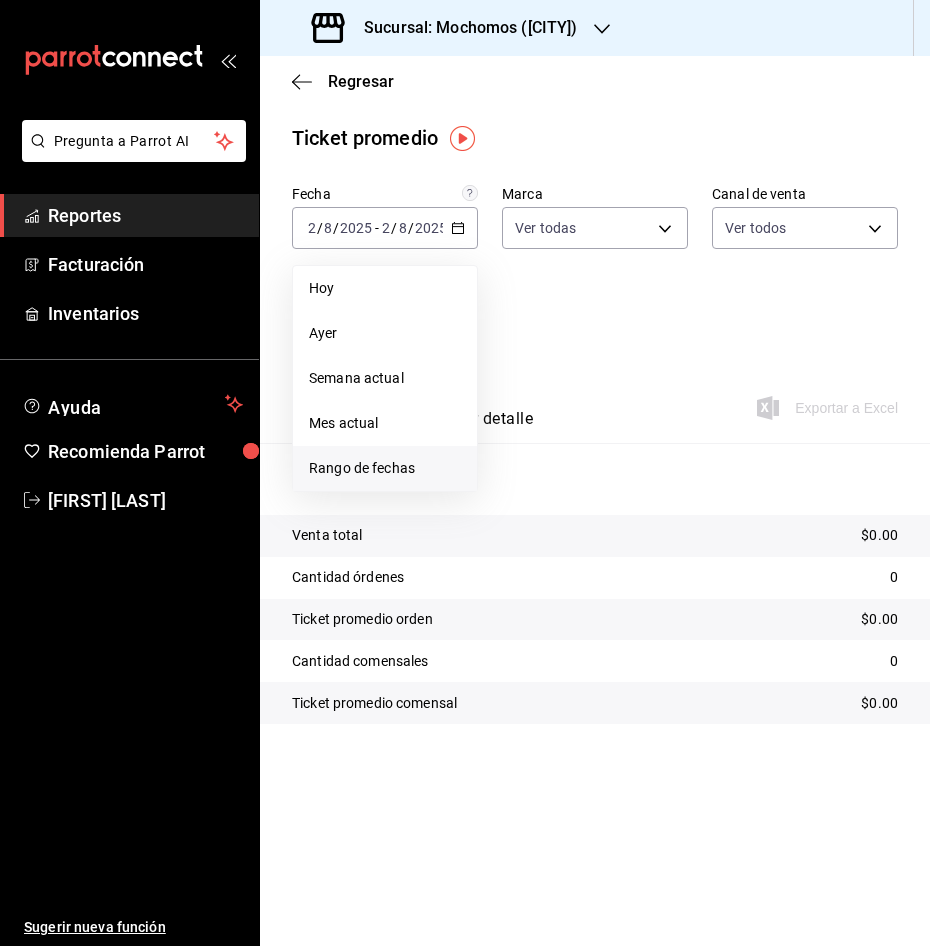click on "Rango de fechas" at bounding box center (385, 468) 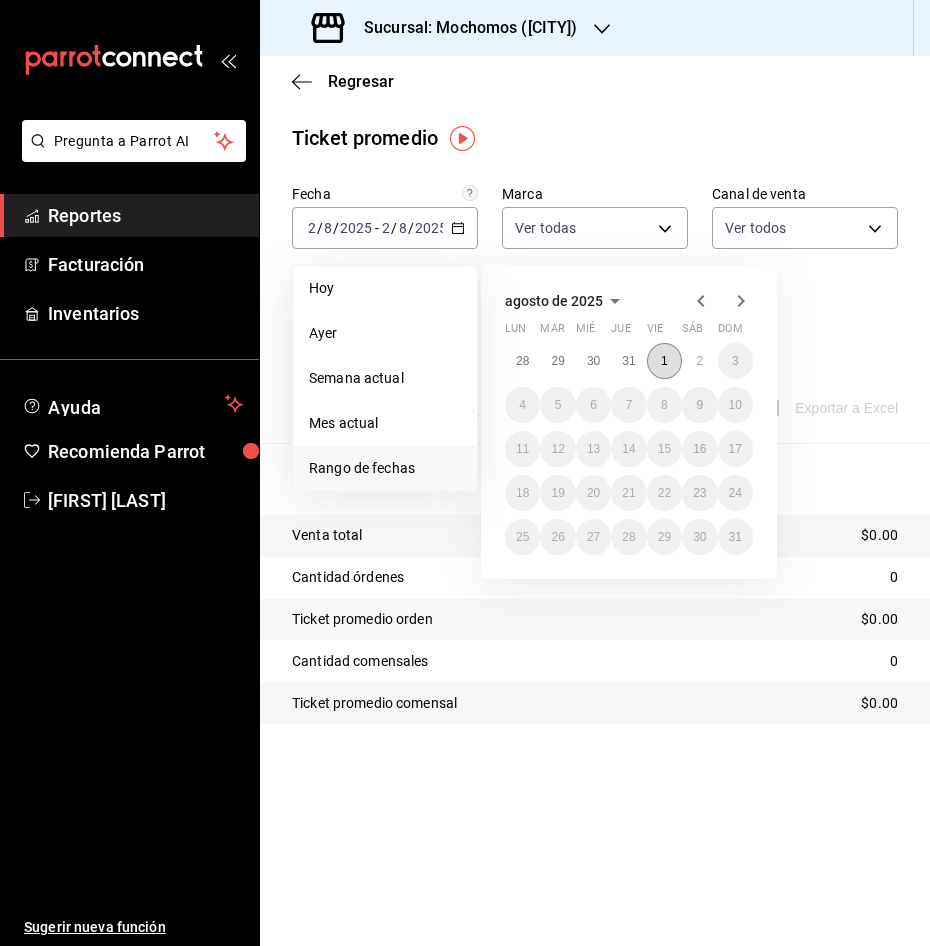 click on "1" at bounding box center (664, 361) 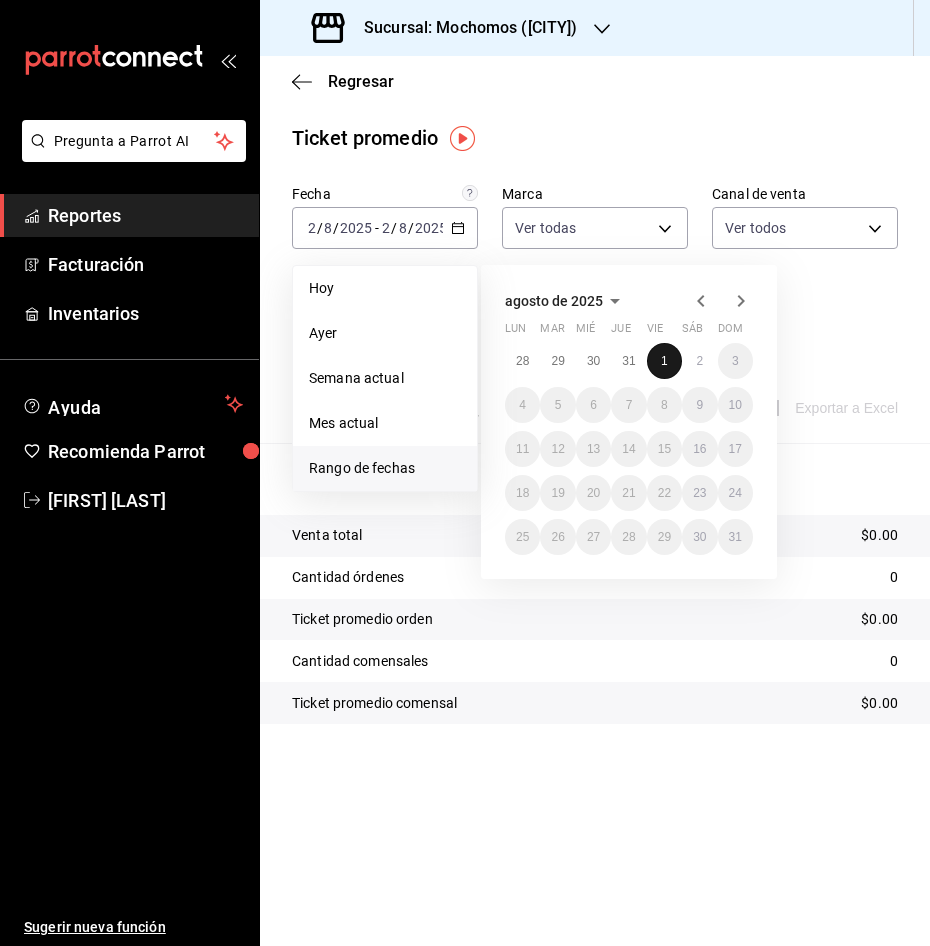 click on "1" at bounding box center (664, 361) 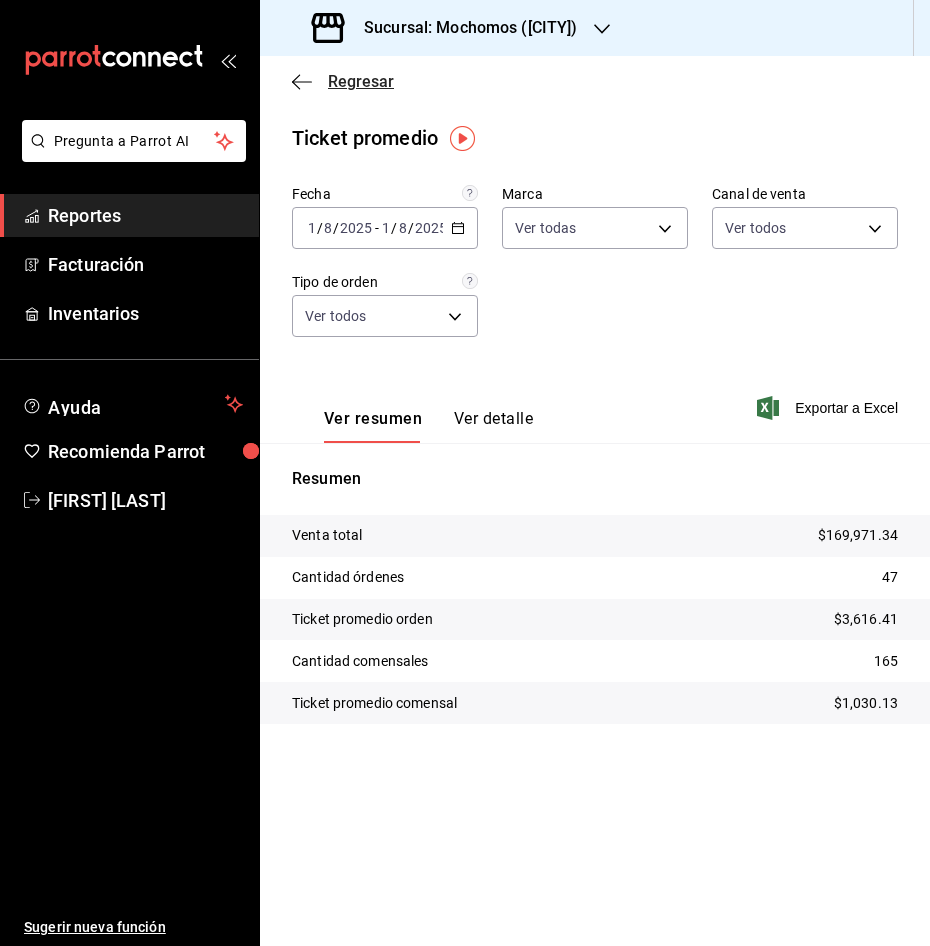 click 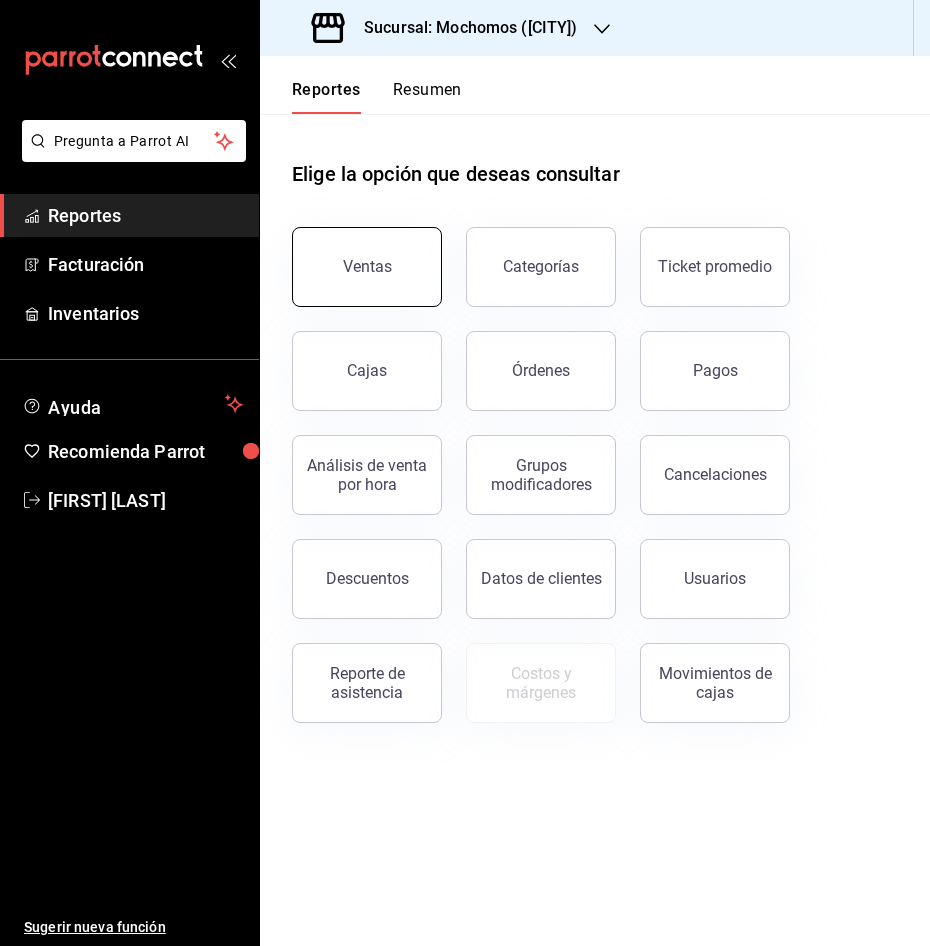 click on "Ventas" at bounding box center [367, 267] 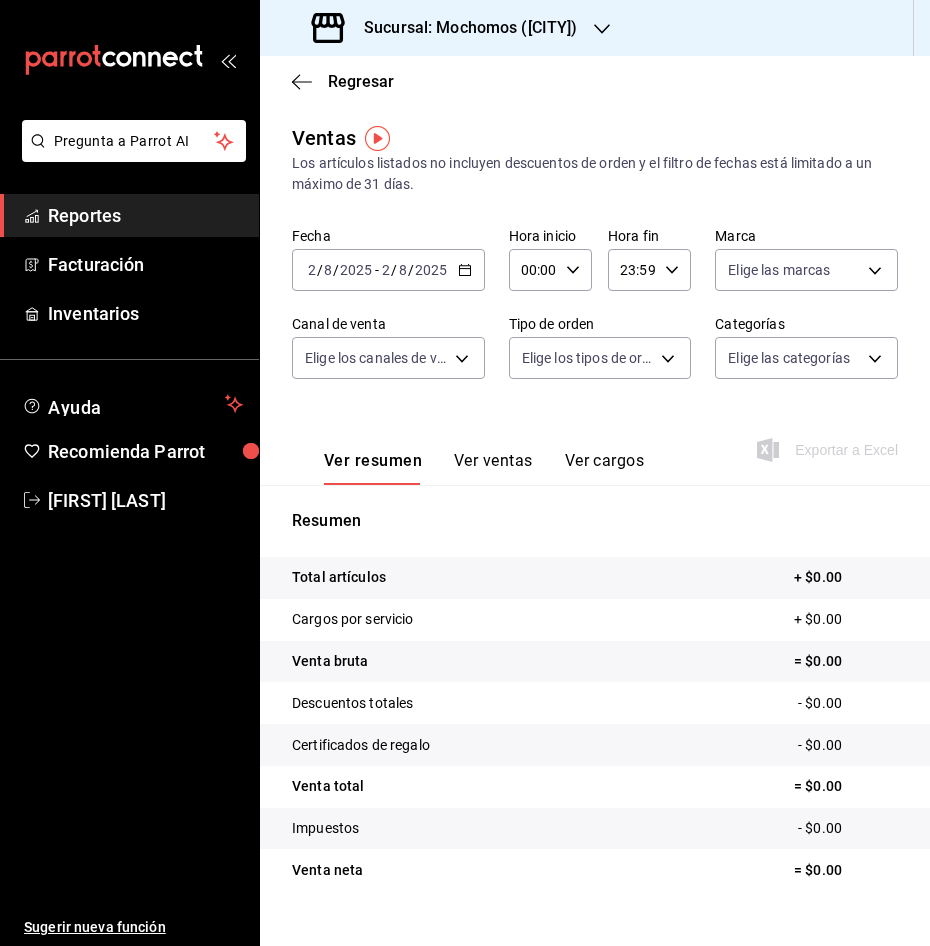 click 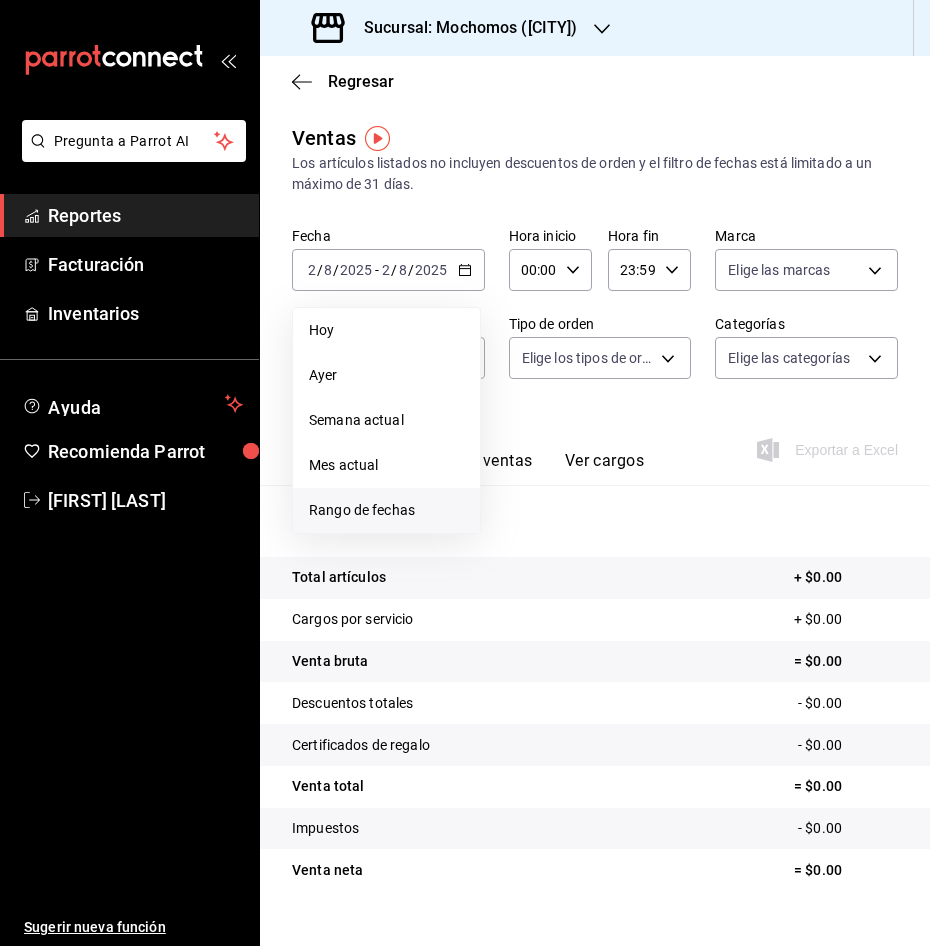 click on "Rango de fechas" at bounding box center (386, 510) 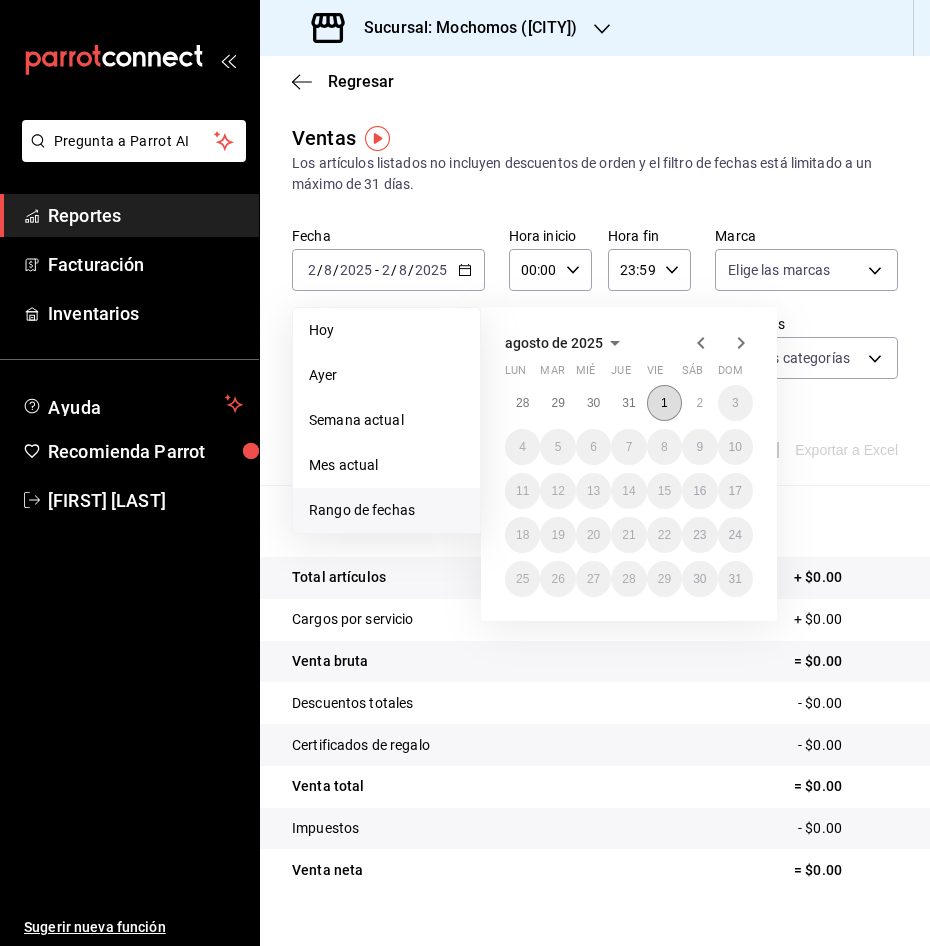 click on "1" at bounding box center [664, 403] 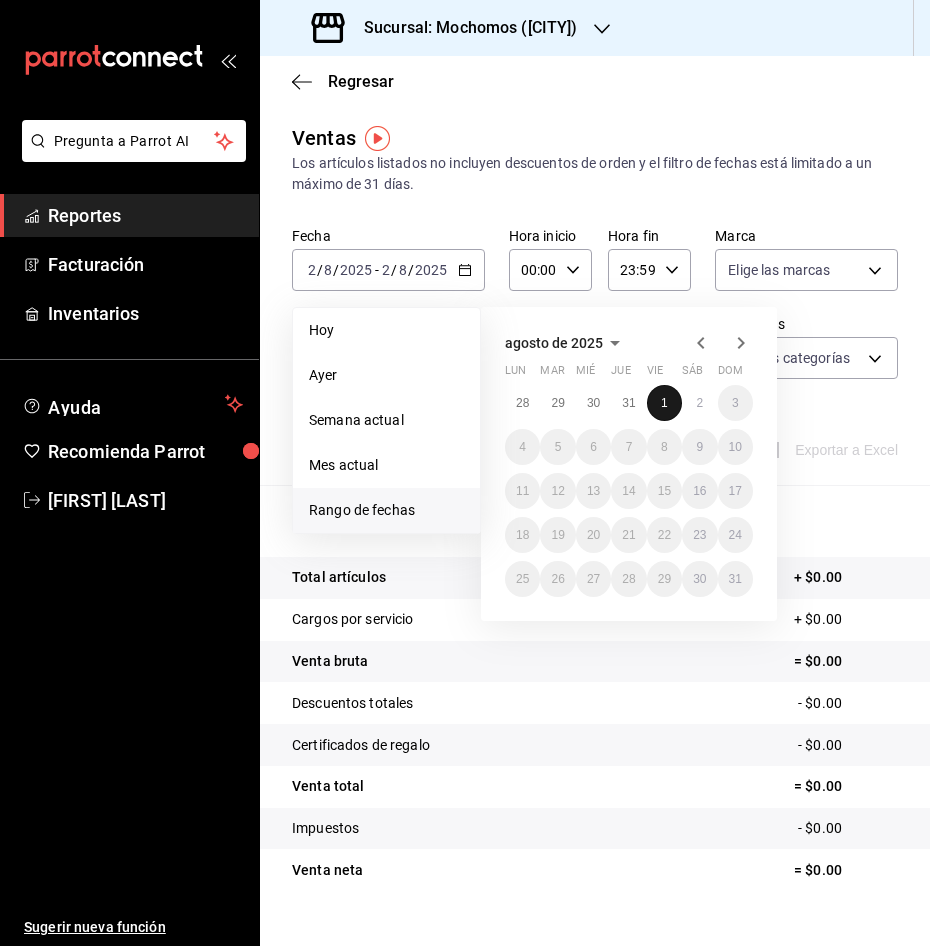 click on "1" at bounding box center [664, 403] 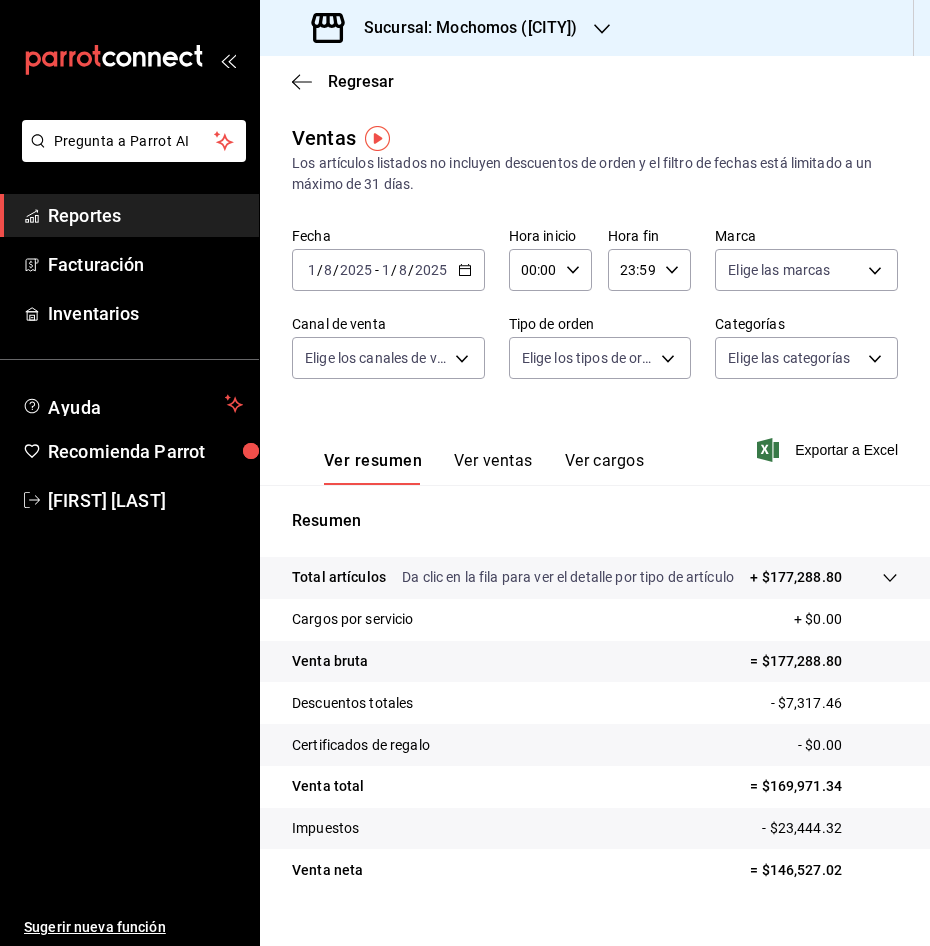 click on "Exportar a Excel" at bounding box center (829, 450) 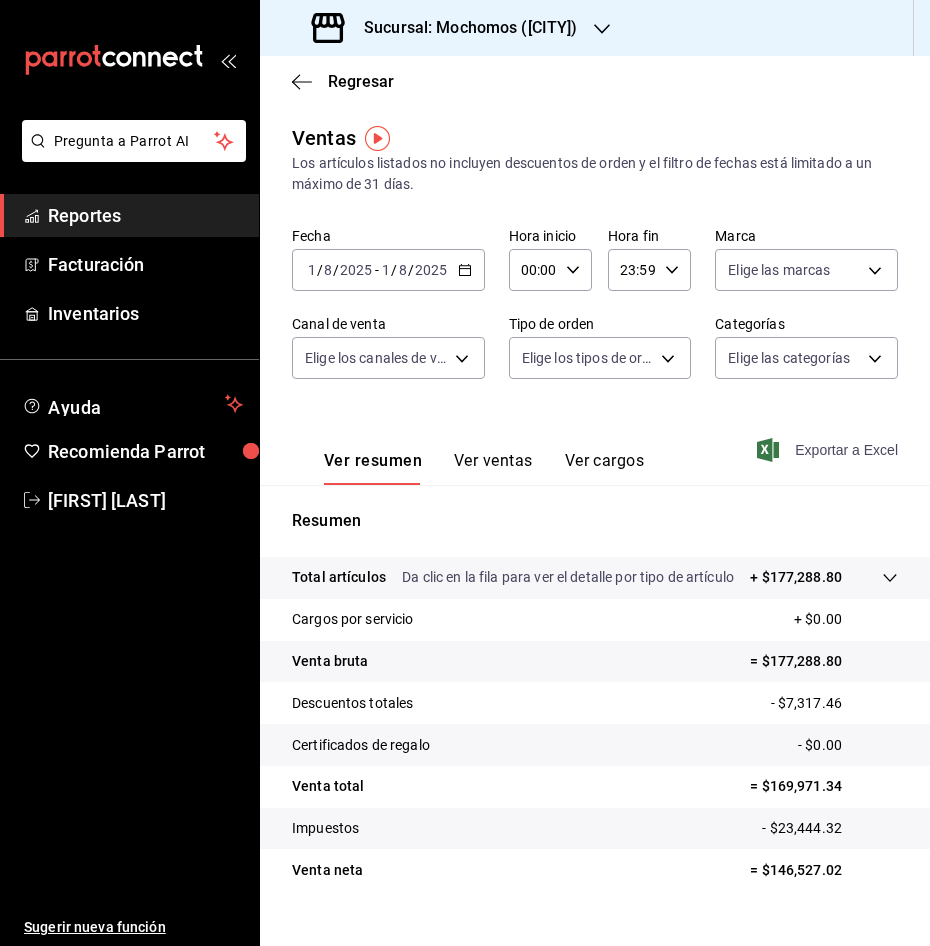 click on "Exportar a Excel" at bounding box center [829, 450] 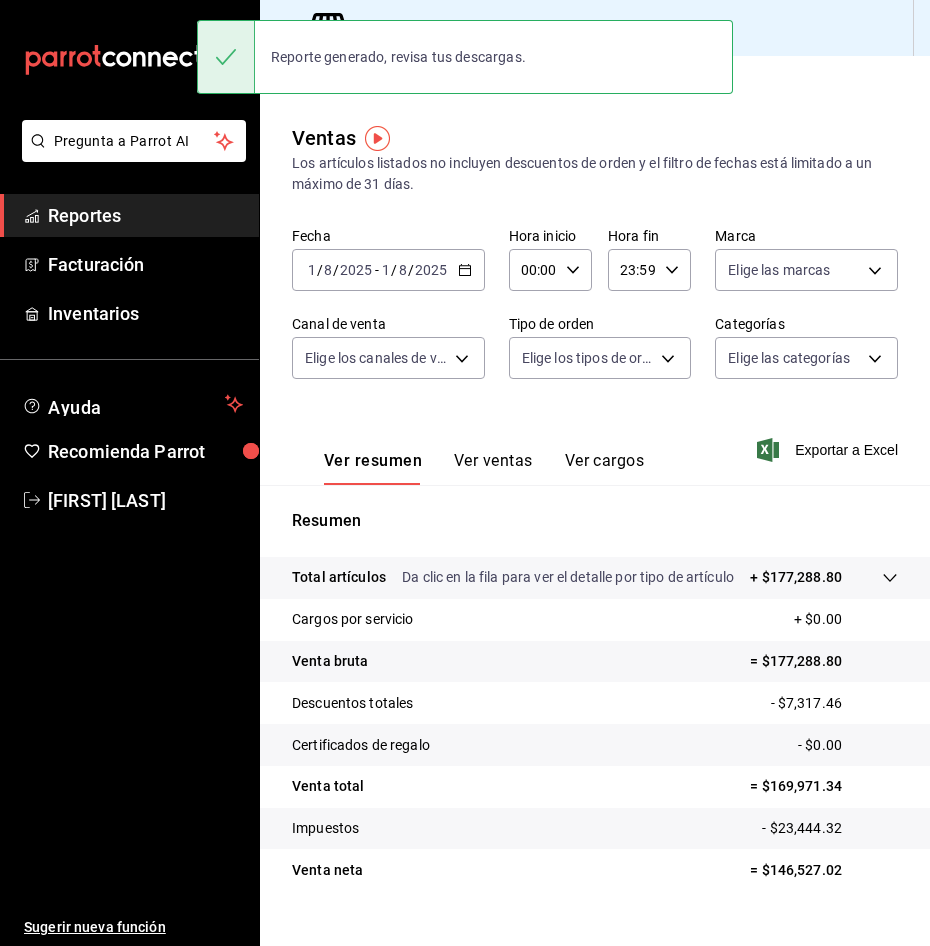 click on "Reporte generado, revisa tus descargas." at bounding box center (398, 57) 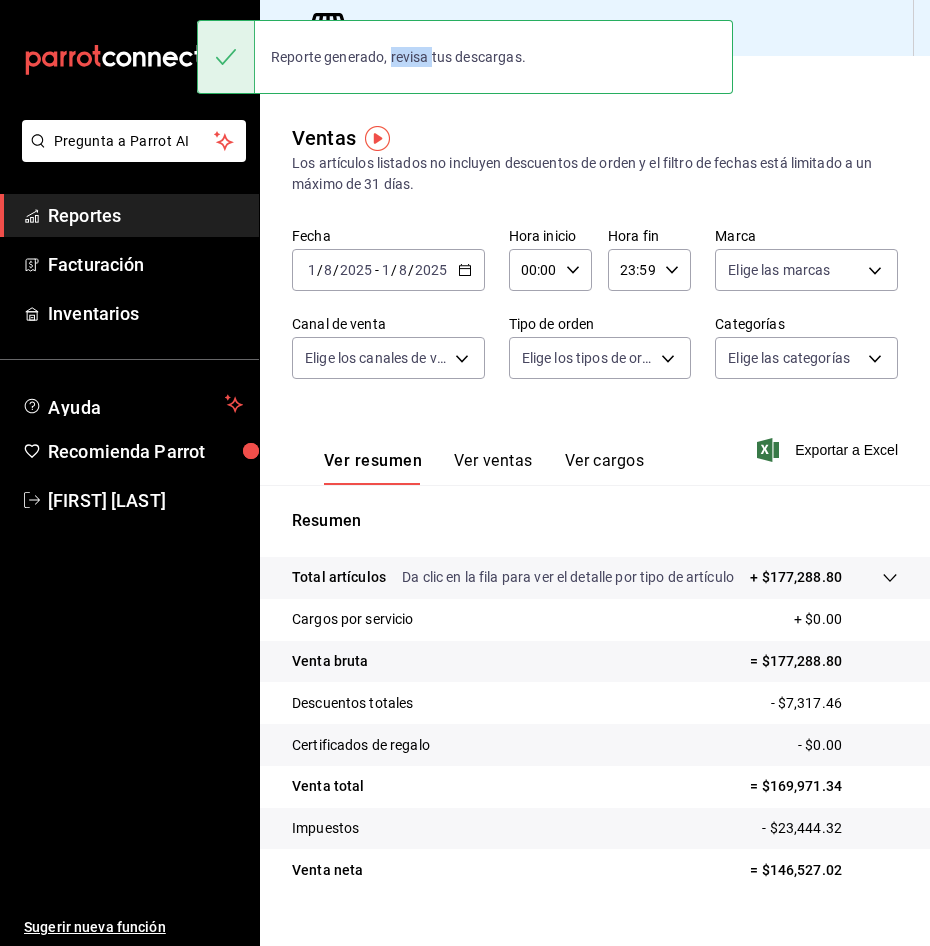 click on "Reporte generado, revisa tus descargas." at bounding box center [398, 57] 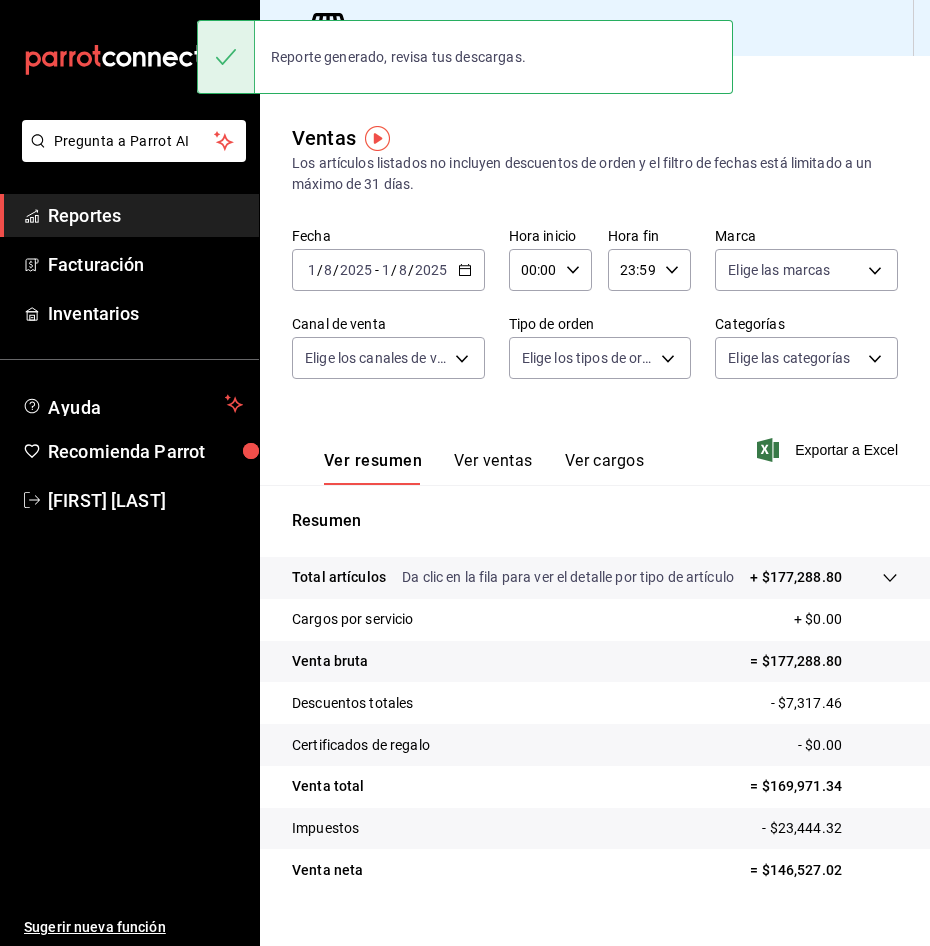drag, startPoint x: 396, startPoint y: 64, endPoint x: 288, endPoint y: 60, distance: 108.07405 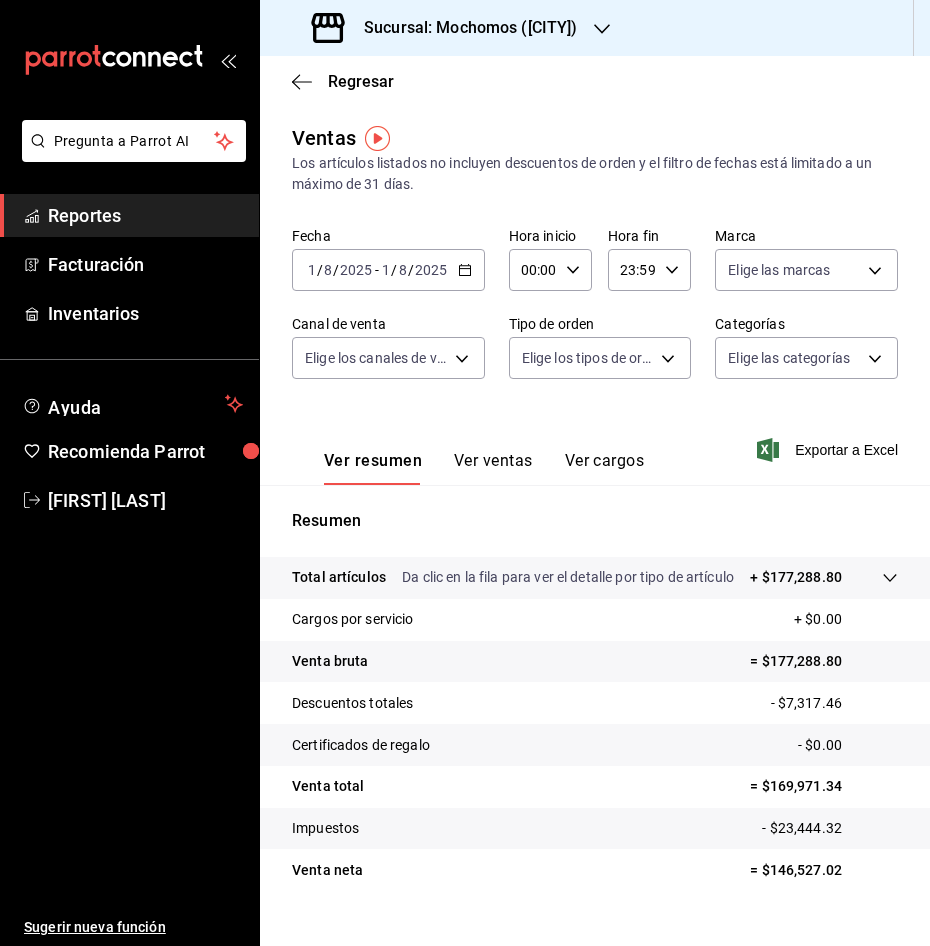 click on "Ver resumen Ver ventas Ver cargos Exportar a Excel" at bounding box center (595, 444) 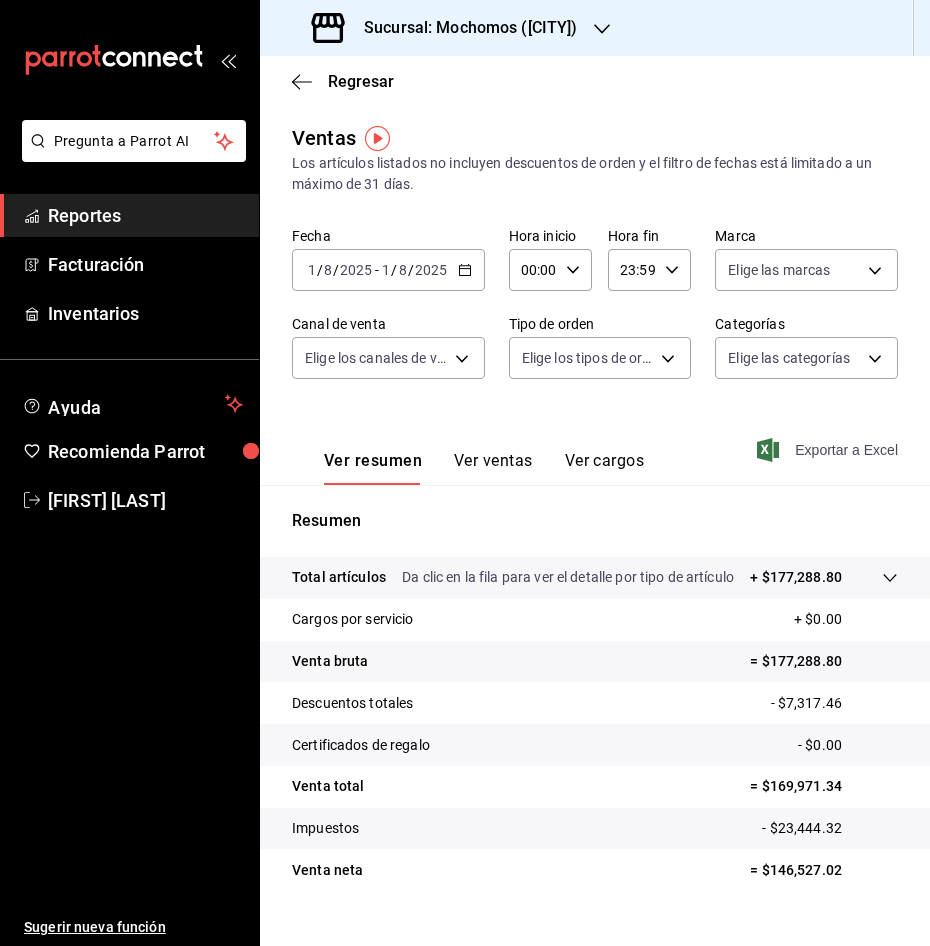 click on "Exportar a Excel" at bounding box center [829, 450] 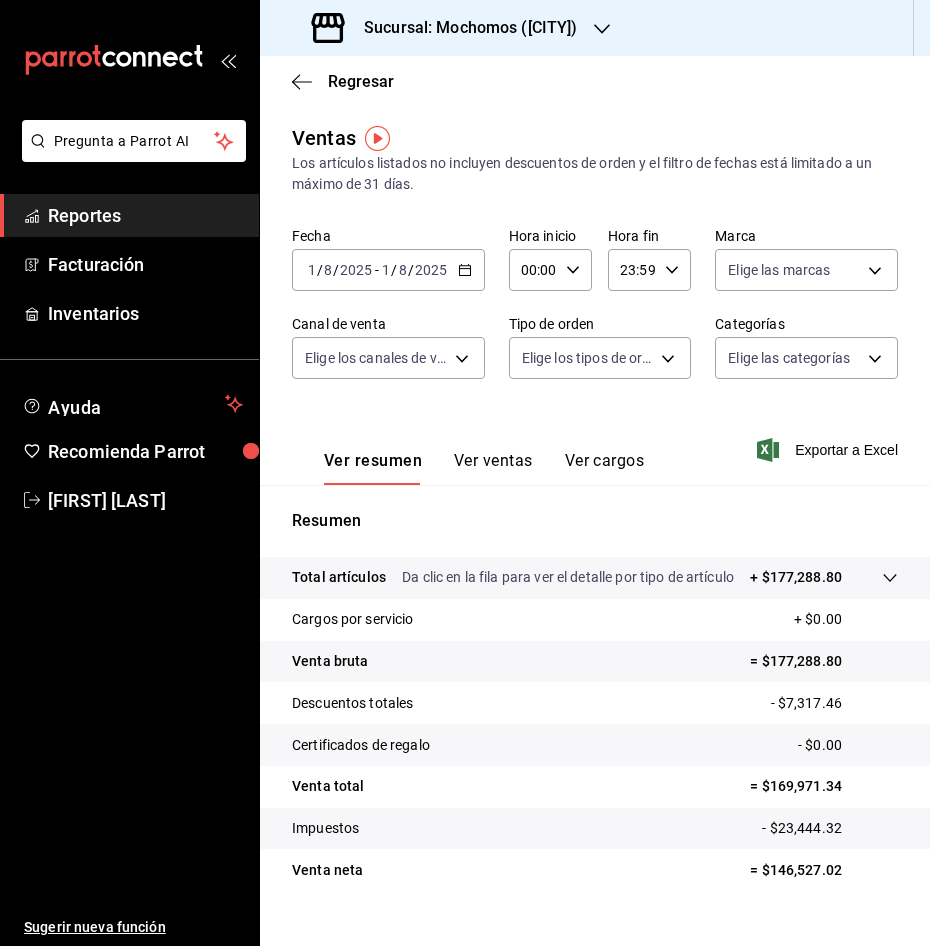click 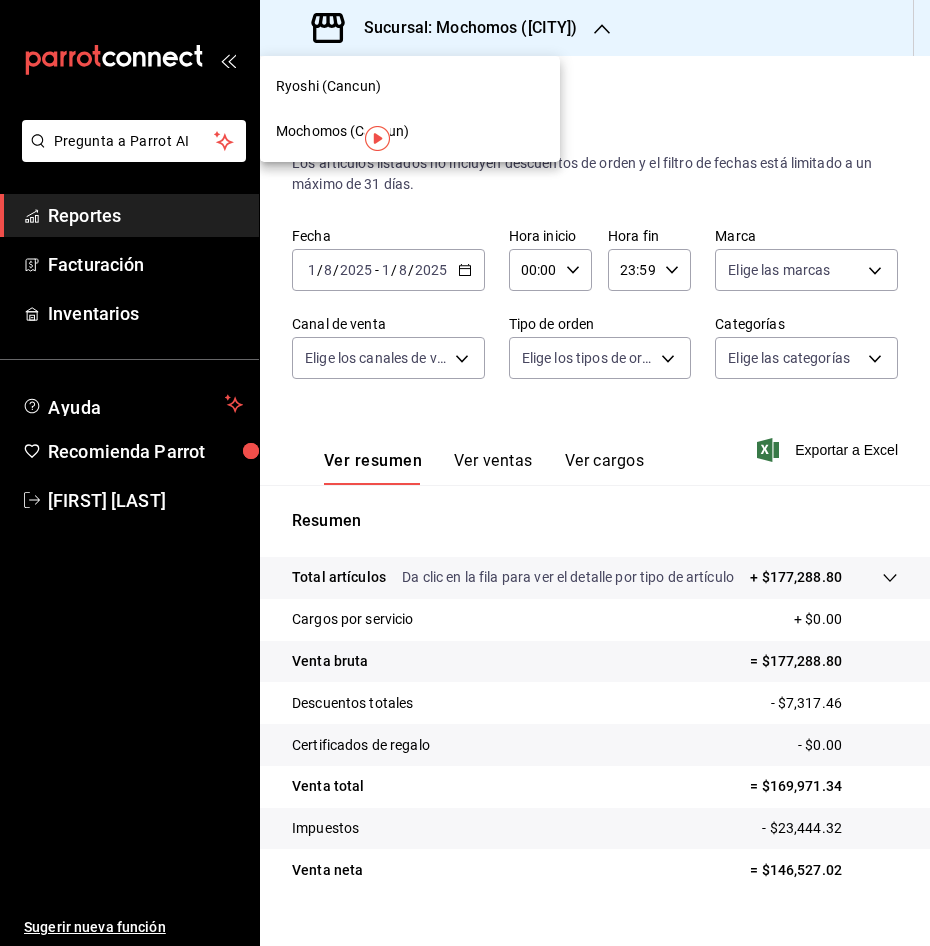 click on "Ryoshi (Cancun)" at bounding box center (410, 86) 